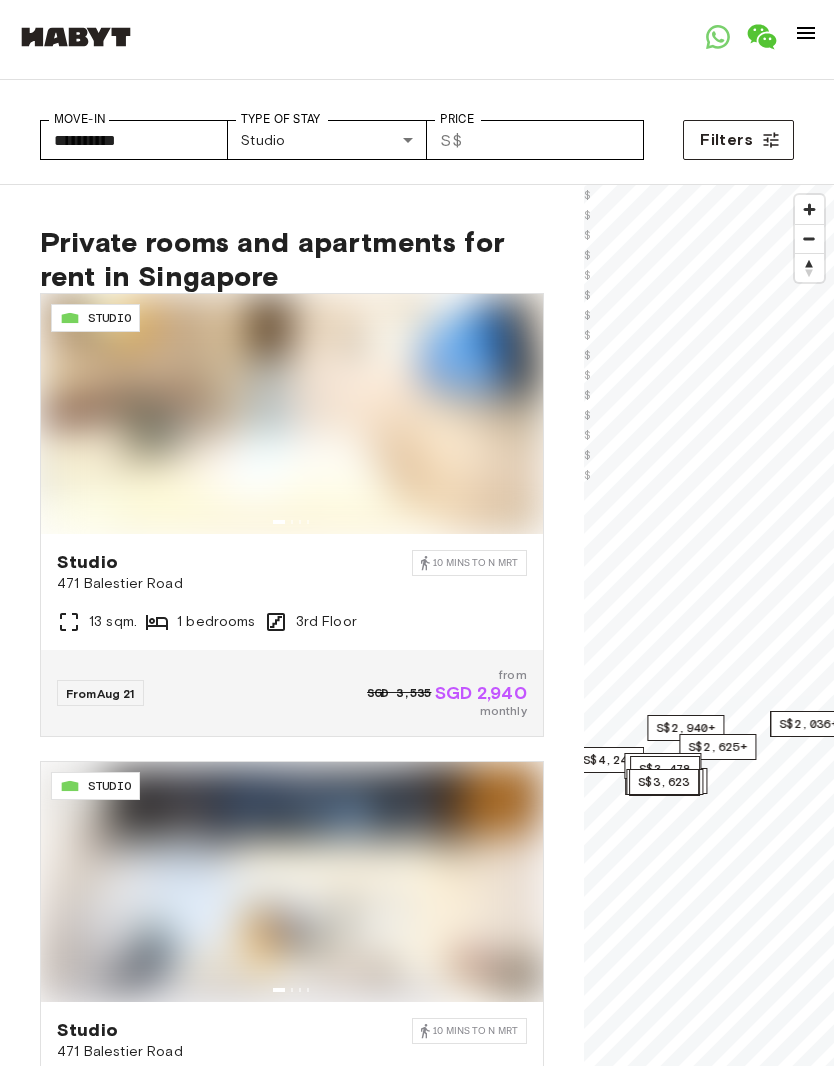 scroll, scrollTop: 0, scrollLeft: 0, axis: both 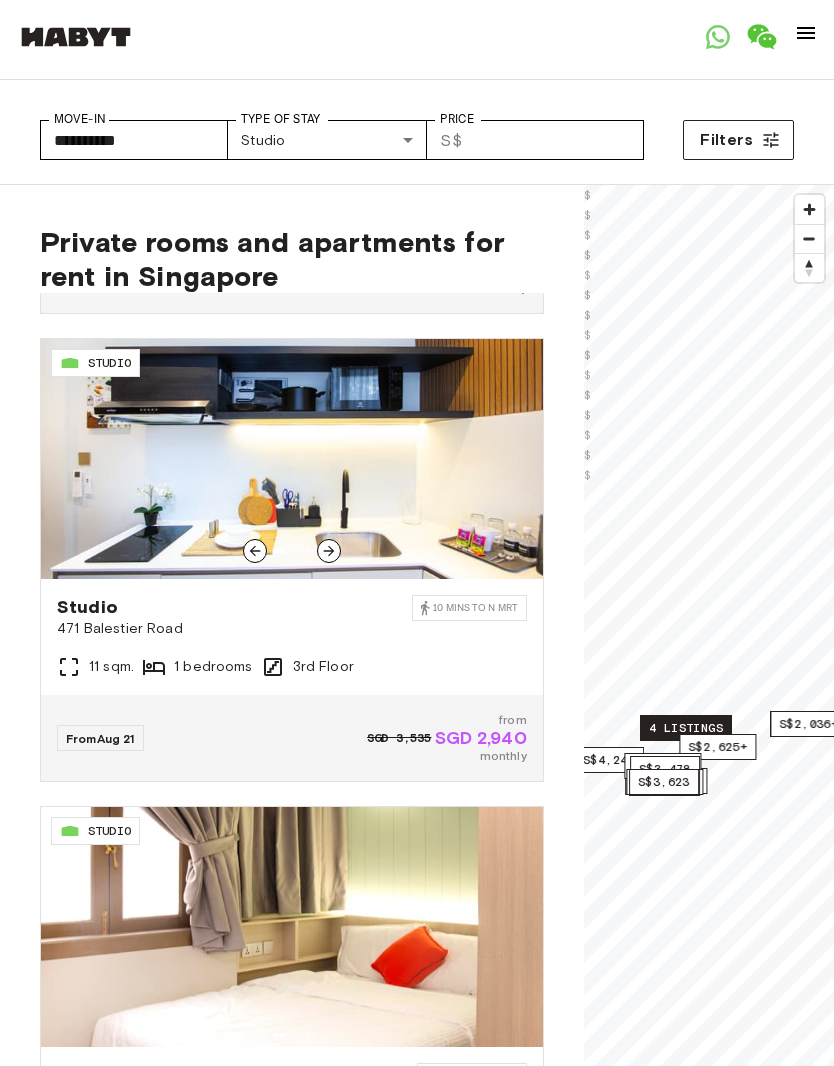 click at bounding box center [292, 459] 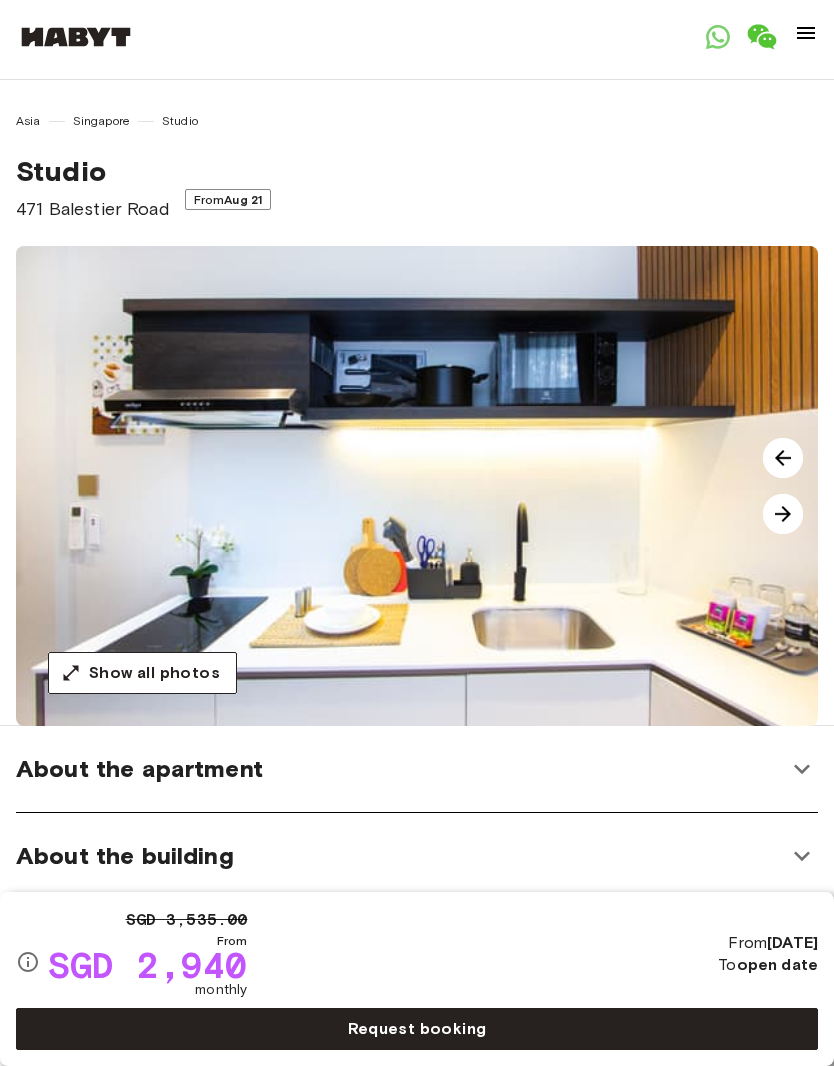 scroll, scrollTop: 0, scrollLeft: 0, axis: both 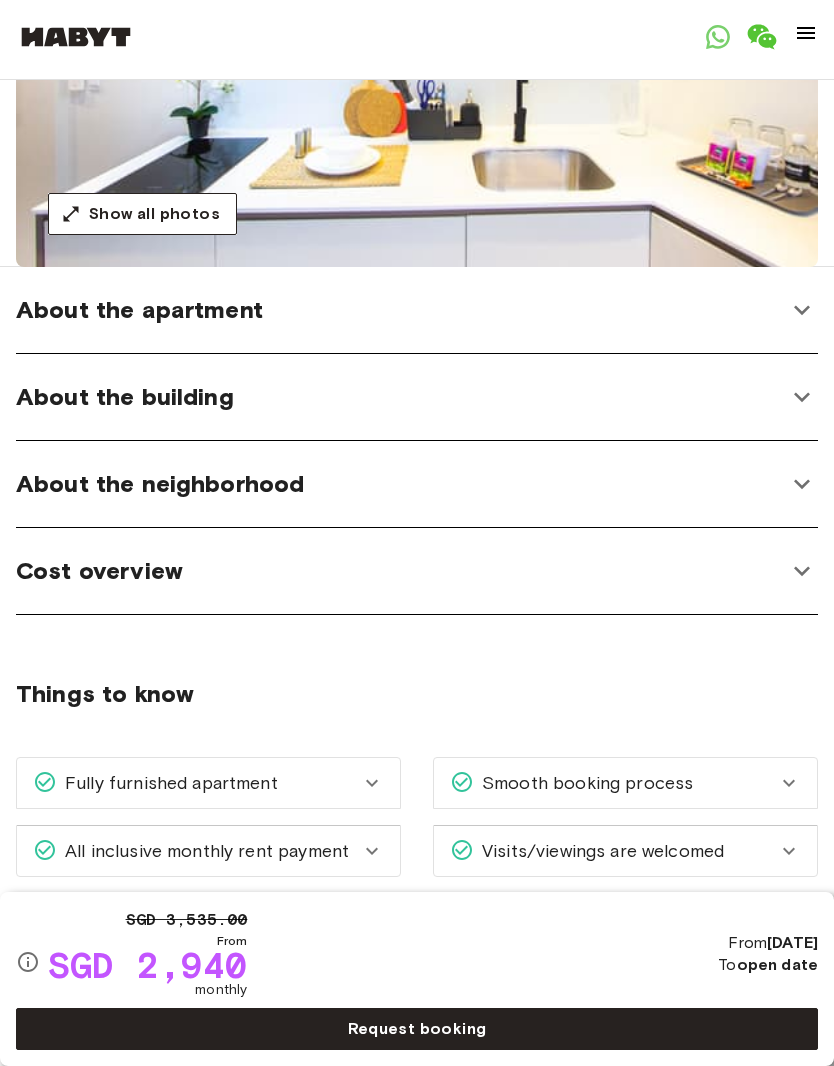 click on "About the building" at bounding box center [125, 397] 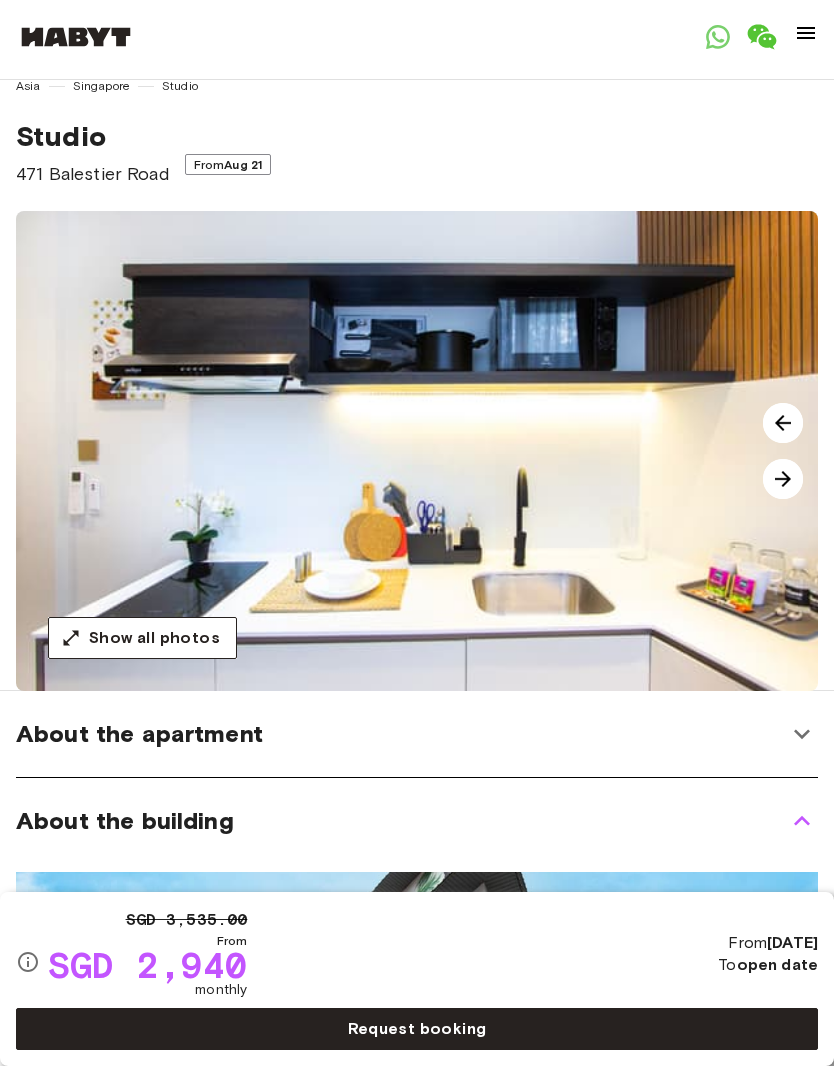 scroll, scrollTop: 0, scrollLeft: 0, axis: both 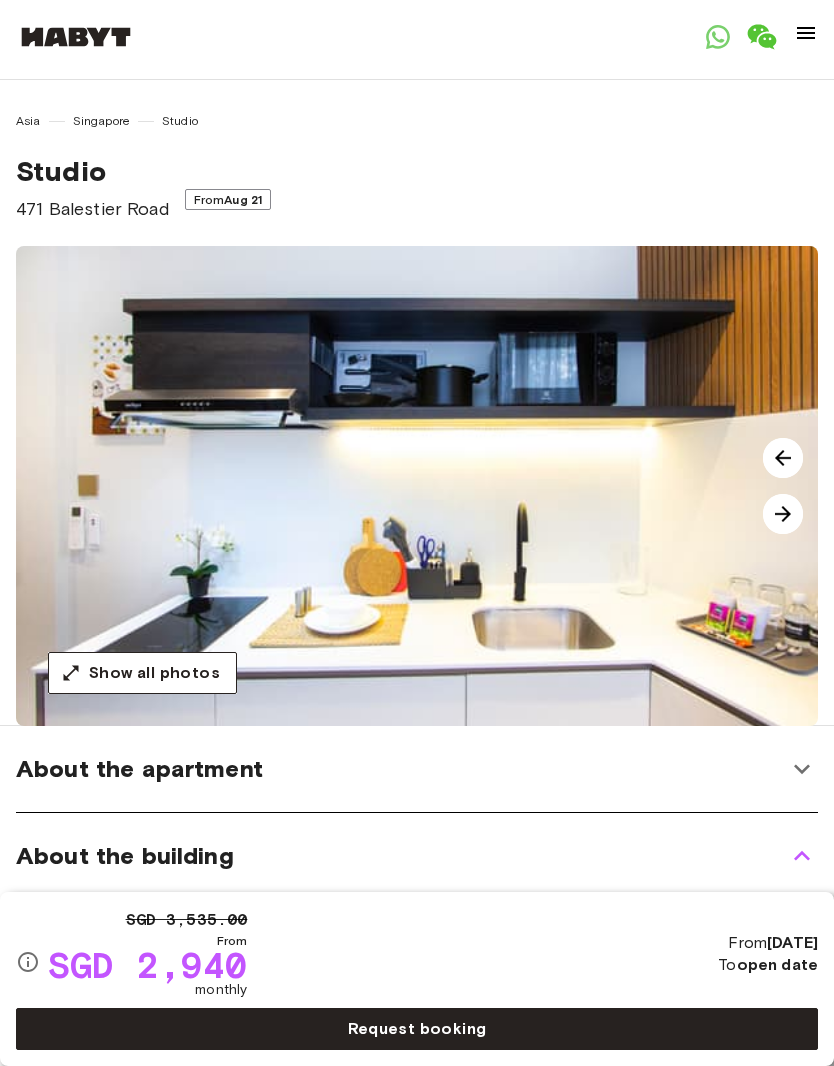 click on "Show all photos" at bounding box center (142, 673) 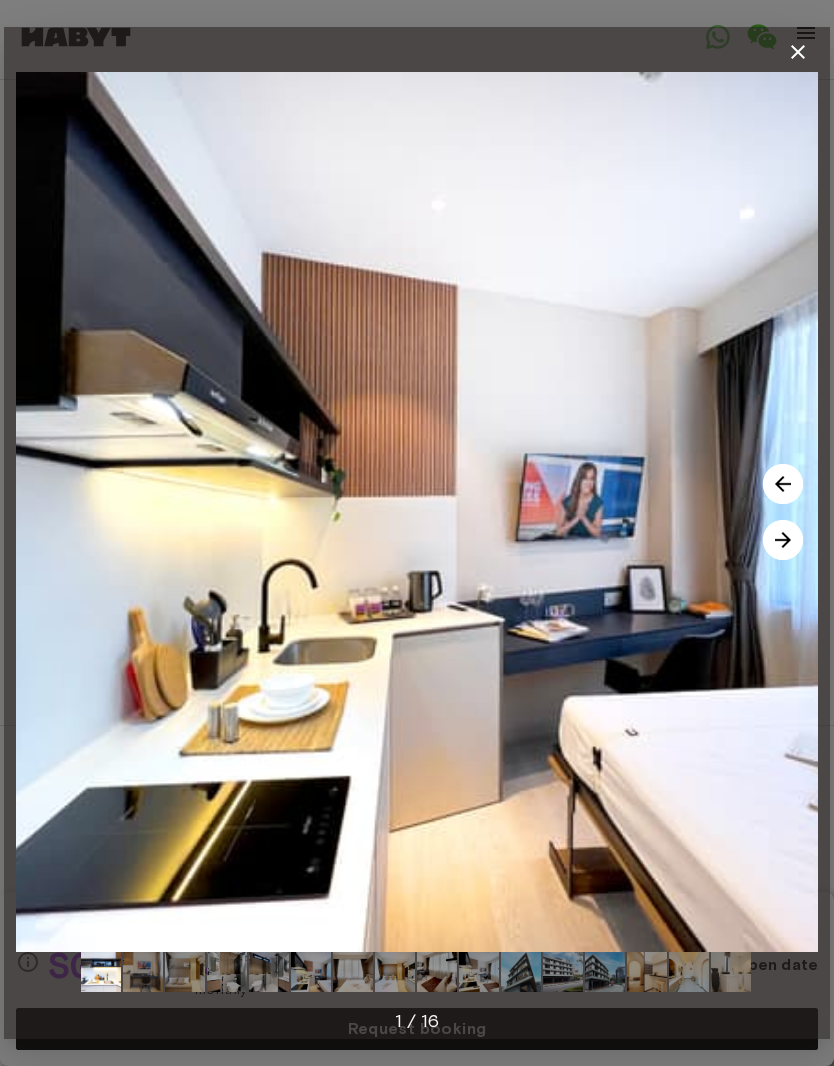 click 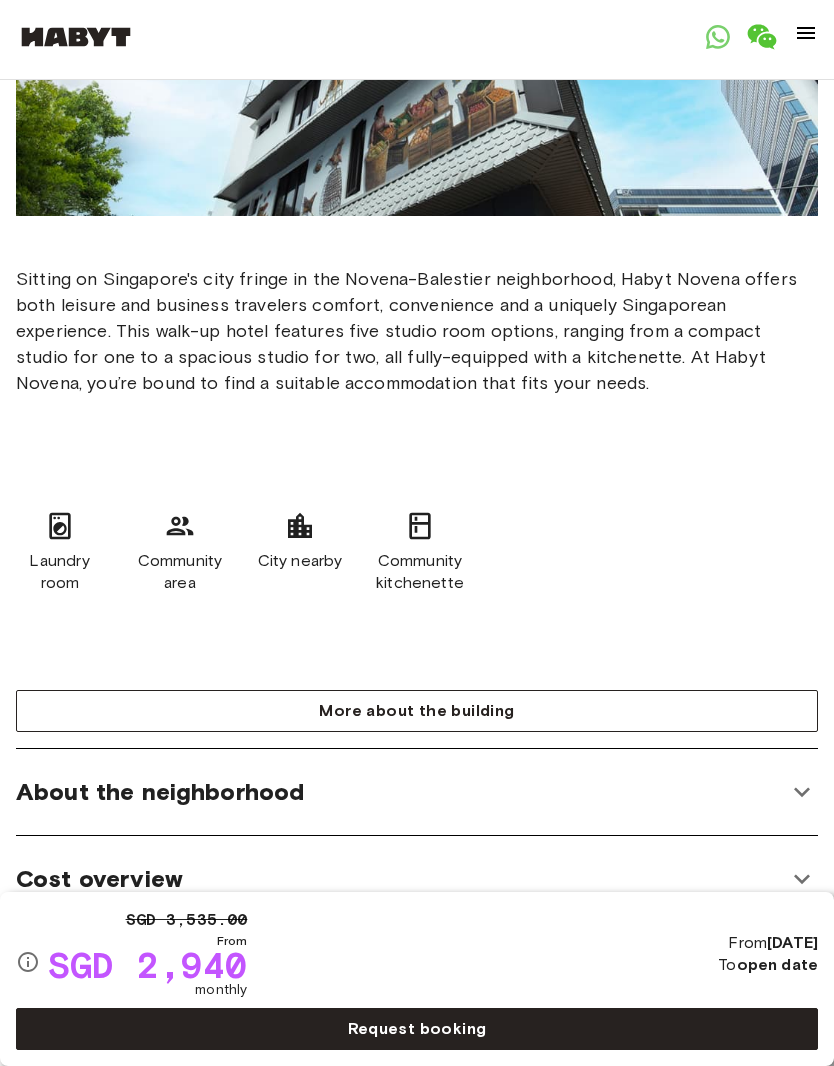 scroll, scrollTop: 1138, scrollLeft: 0, axis: vertical 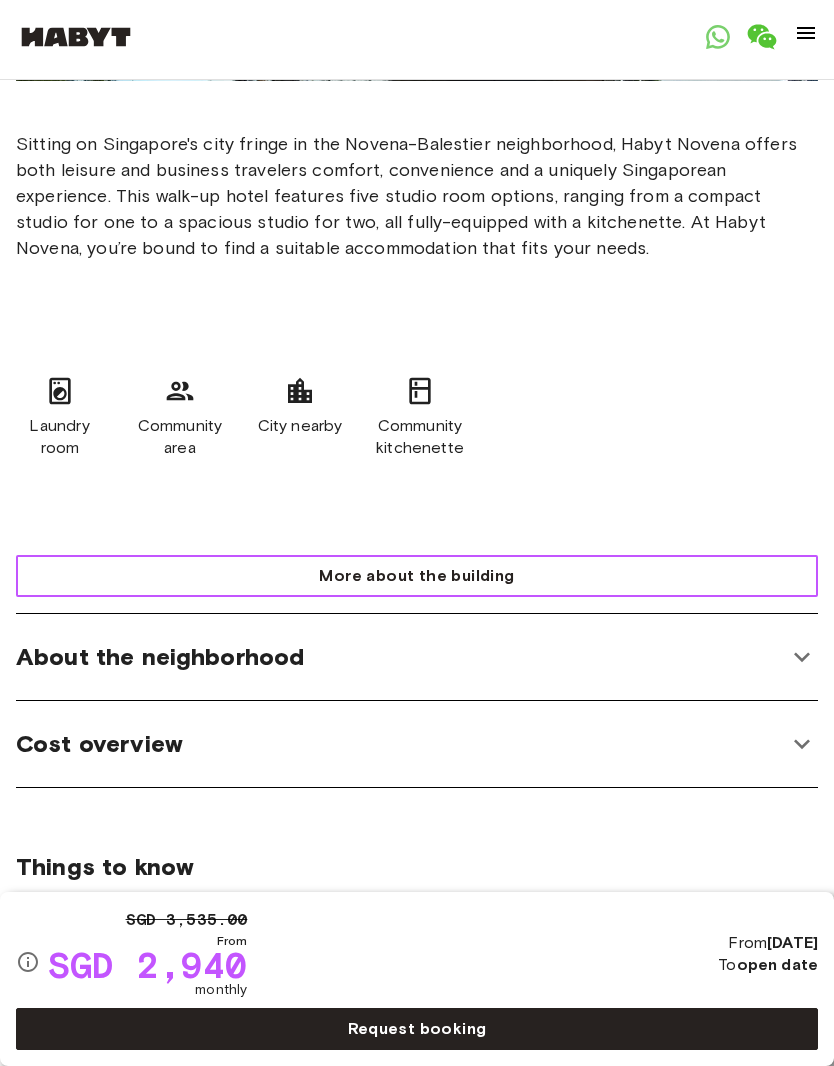 click on "More about the building" at bounding box center (417, 576) 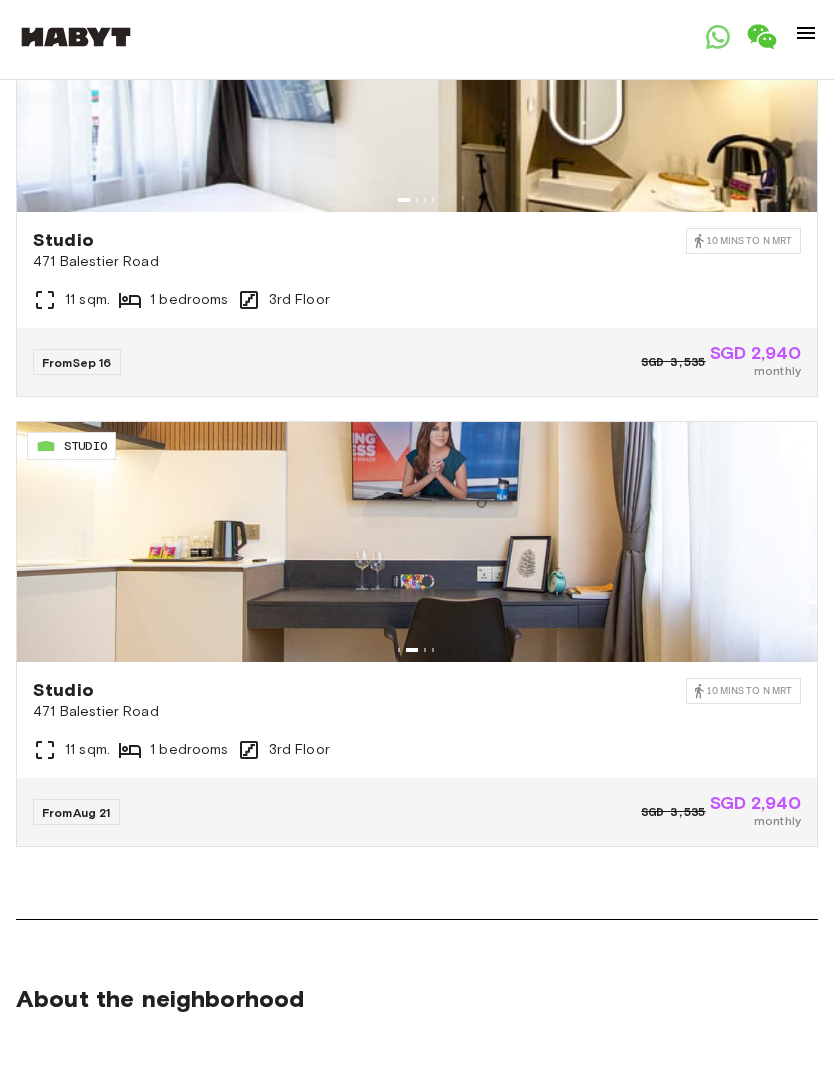 scroll, scrollTop: 2332, scrollLeft: 0, axis: vertical 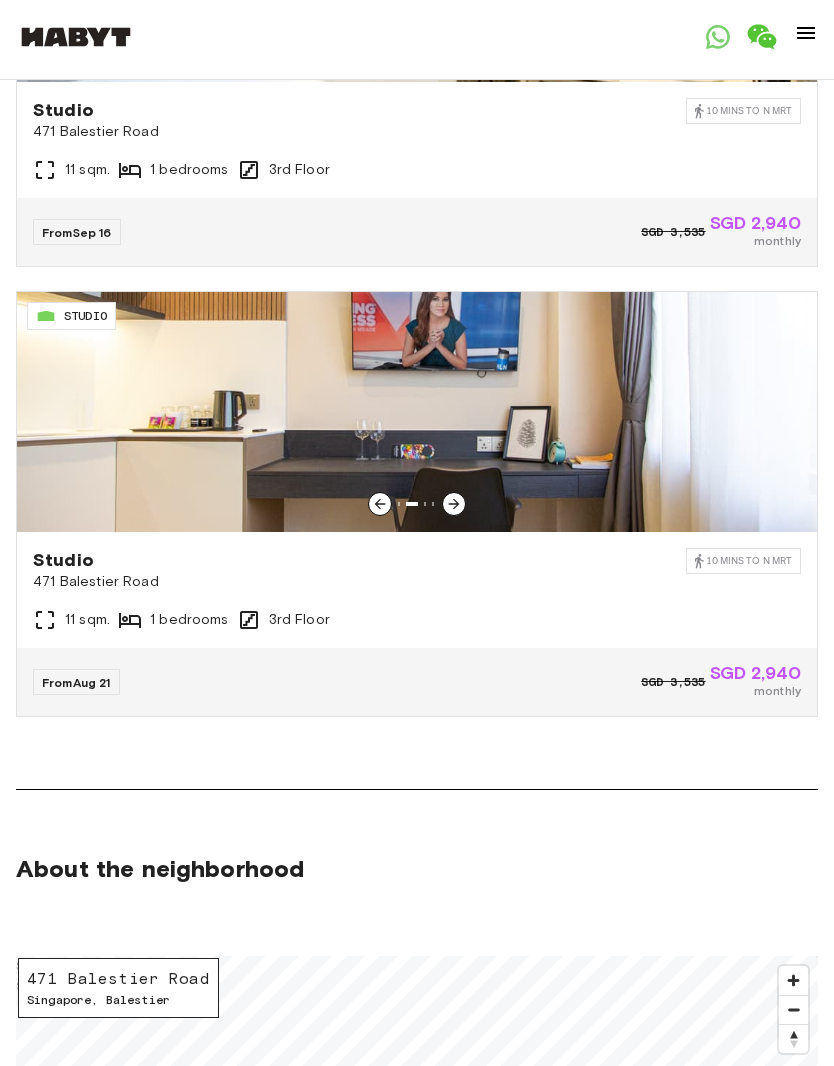 click on "From  Aug 21 SGD 3,535 SGD 2,940 monthly" at bounding box center (417, 682) 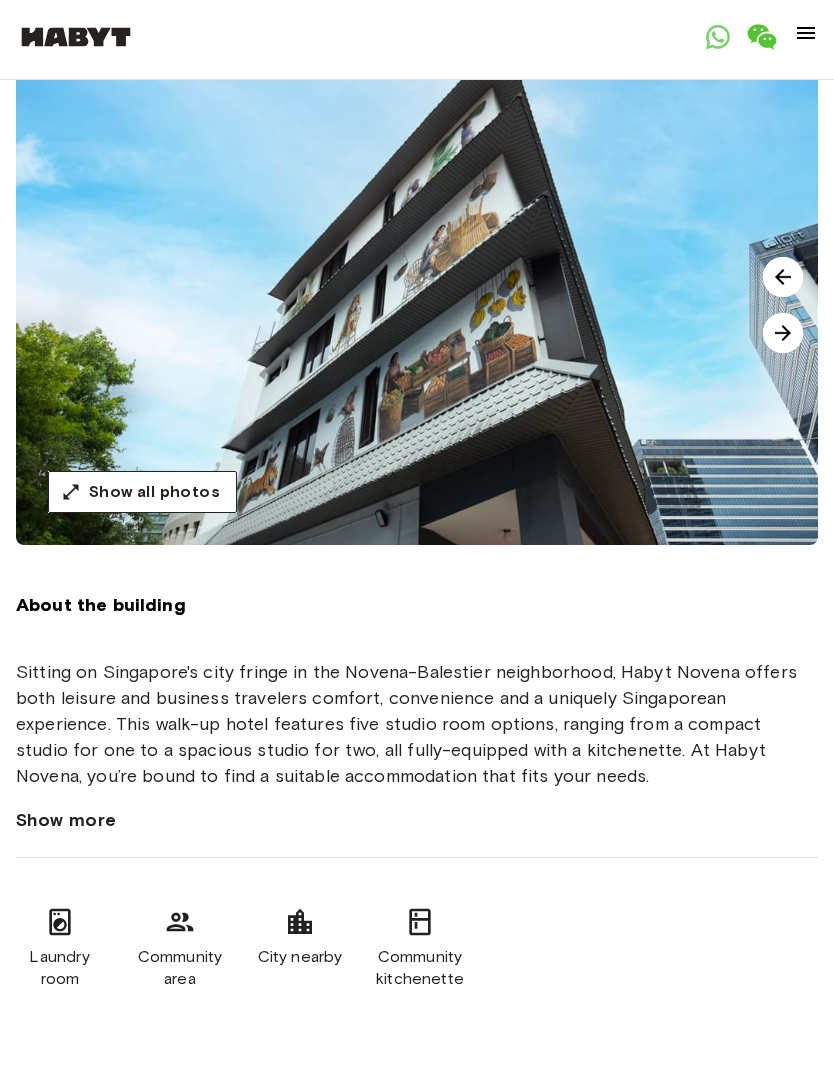 scroll, scrollTop: 0, scrollLeft: 0, axis: both 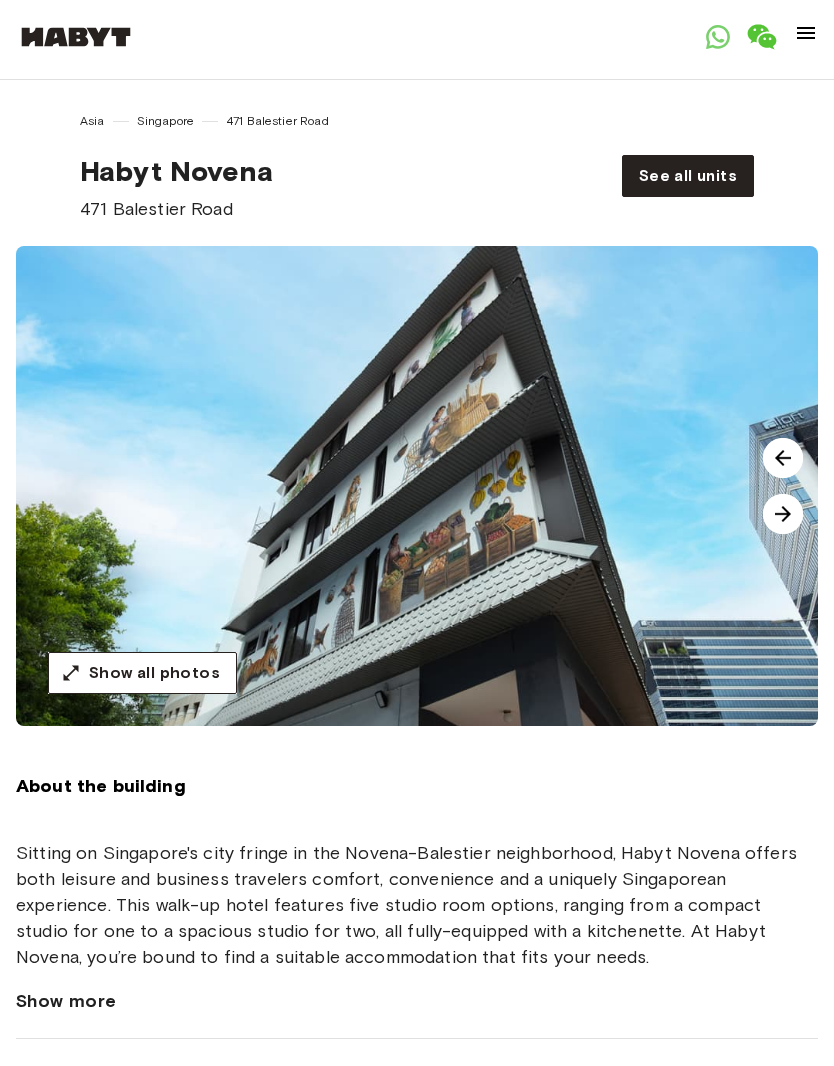click at bounding box center [76, 37] 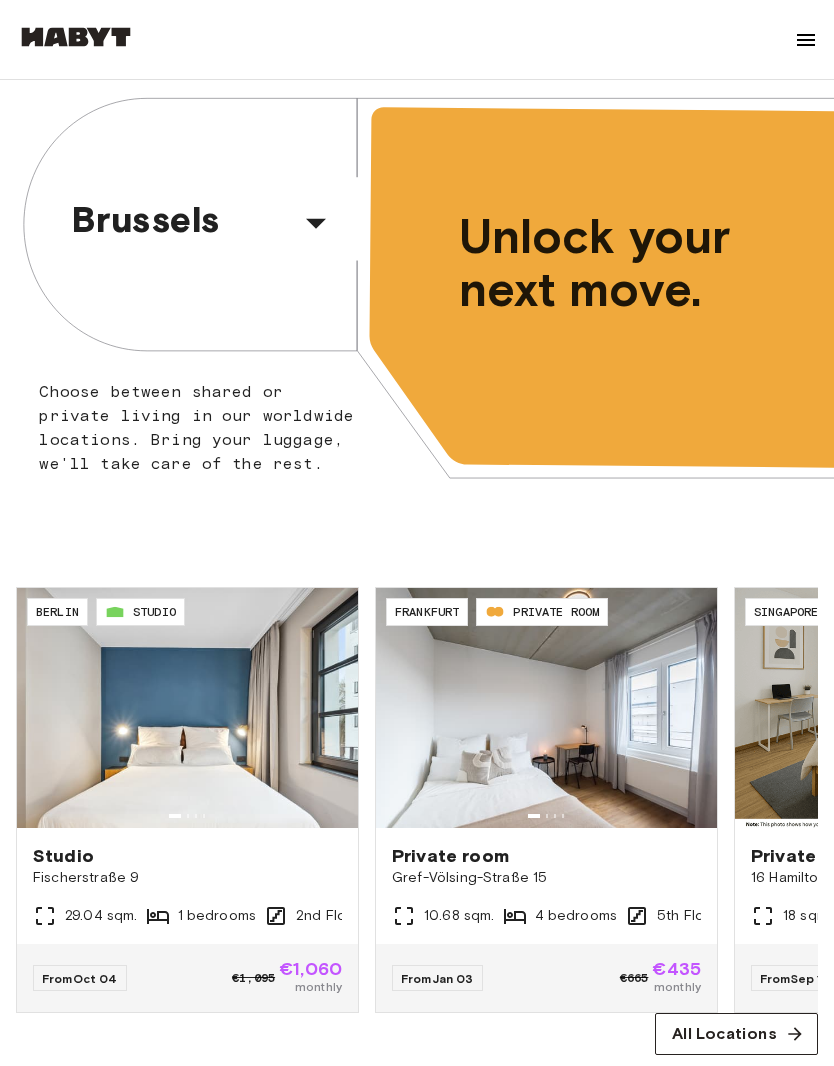 click on "Brussels" at bounding box center (182, 219) 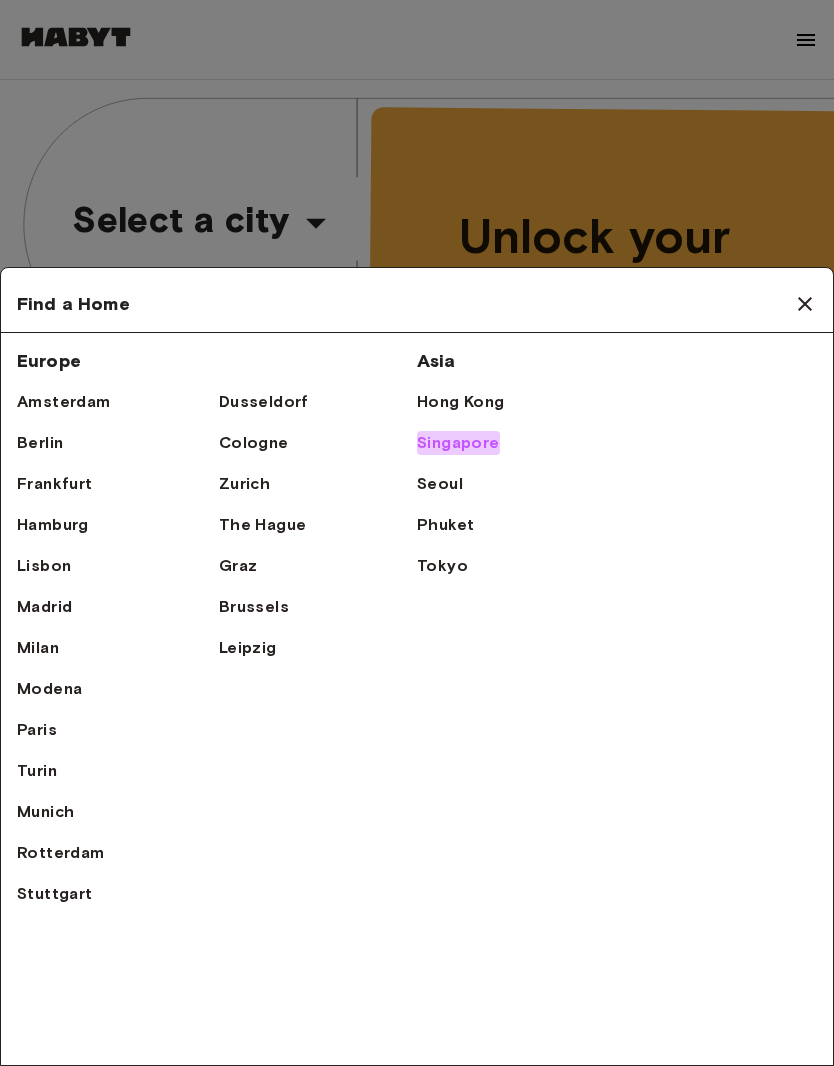 click on "Singapore" at bounding box center [458, 443] 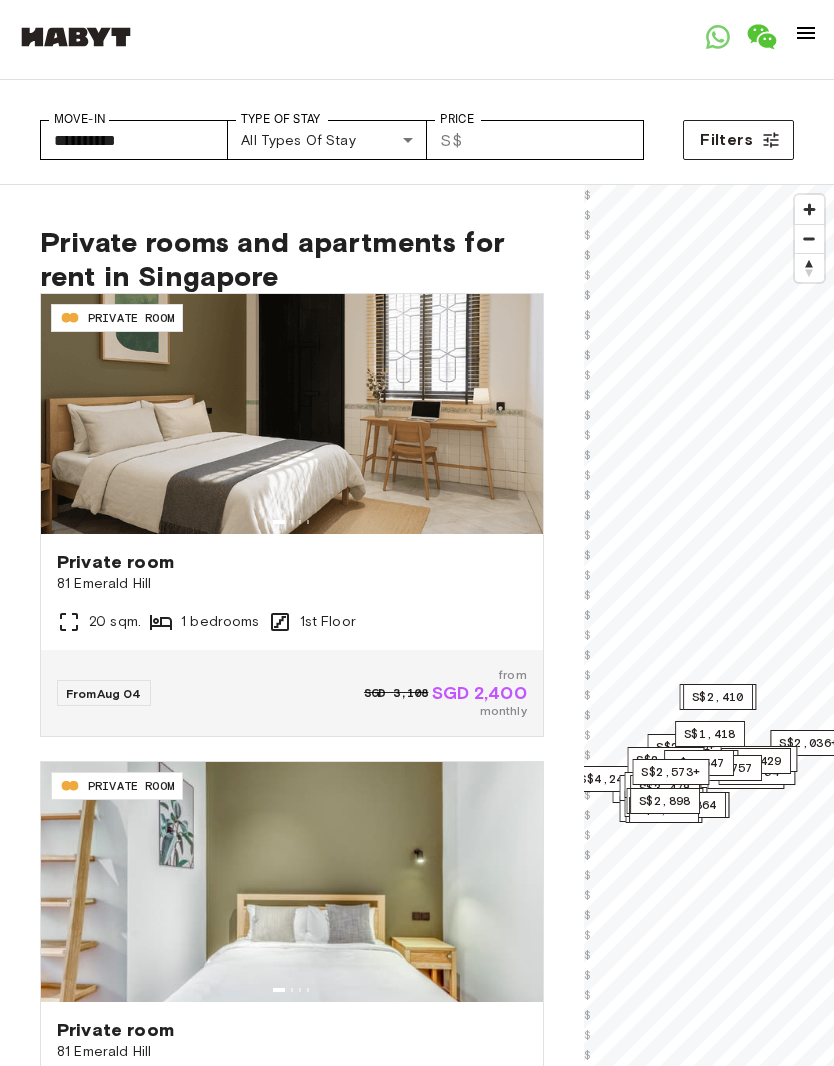 click at bounding box center (292, 414) 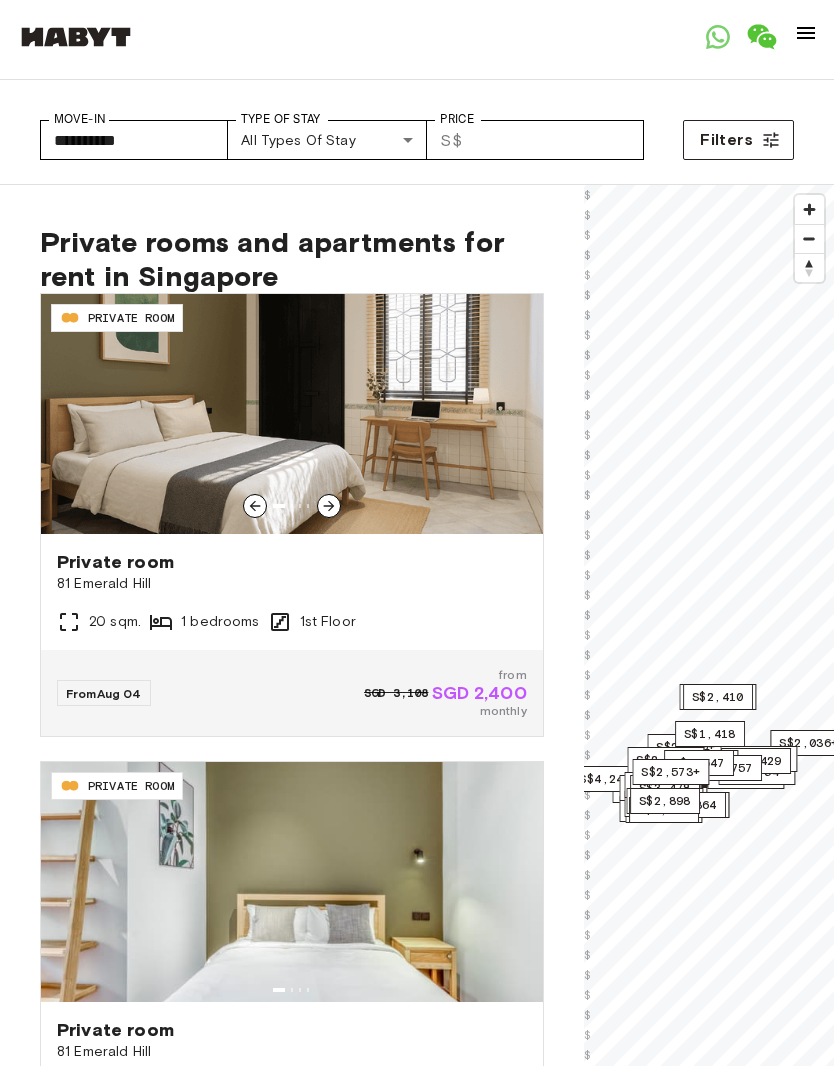 scroll, scrollTop: 0, scrollLeft: 0, axis: both 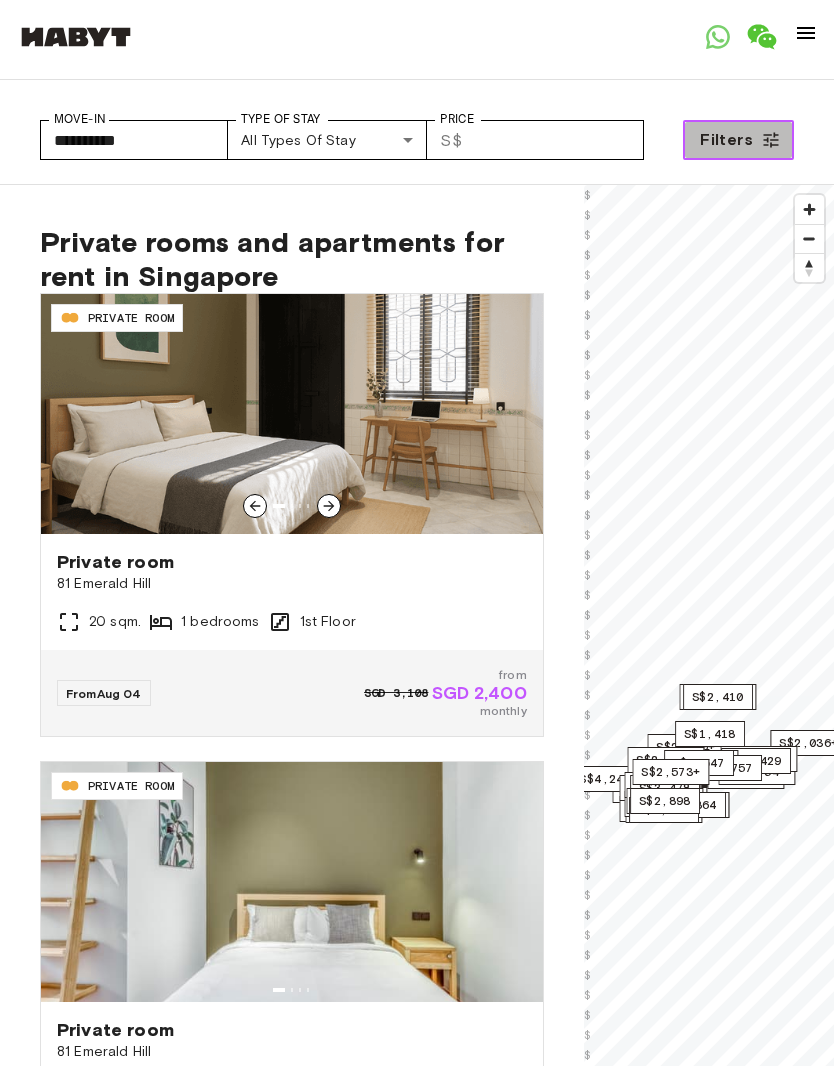 click on "Filters" at bounding box center (726, 140) 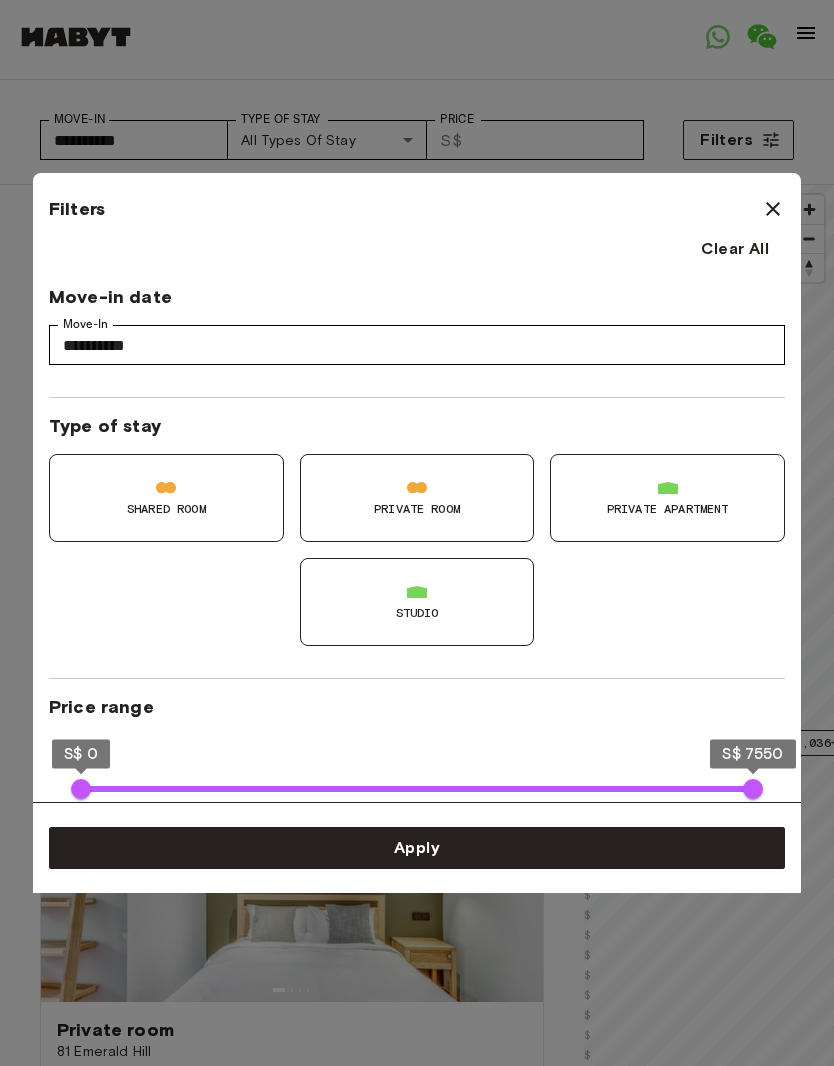 click on "Studio" at bounding box center (417, 602) 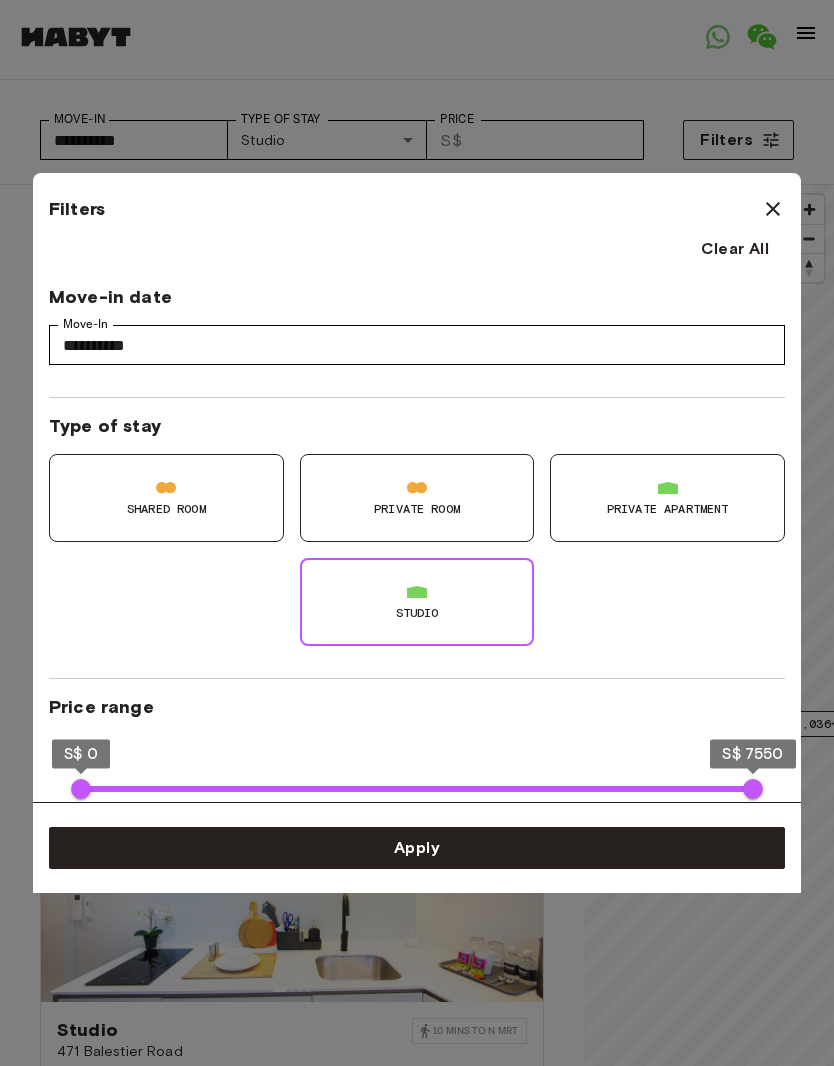 click on "Private apartment" at bounding box center [667, 498] 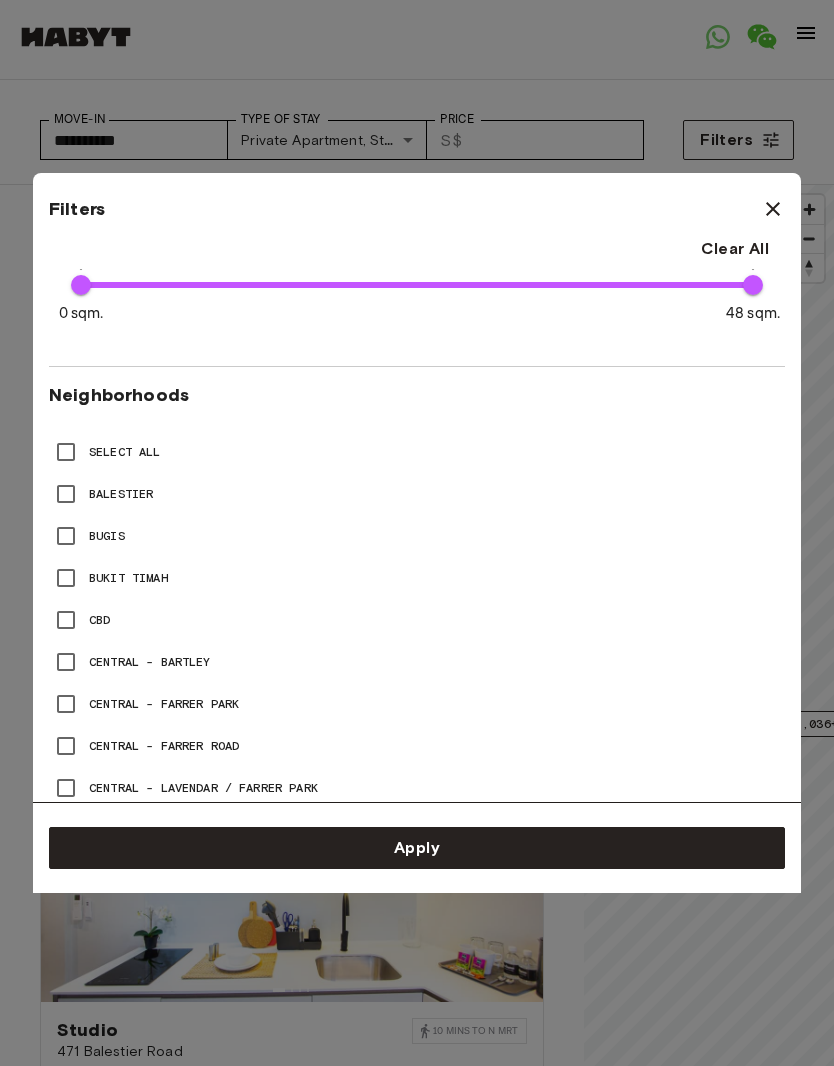 scroll, scrollTop: 859, scrollLeft: 0, axis: vertical 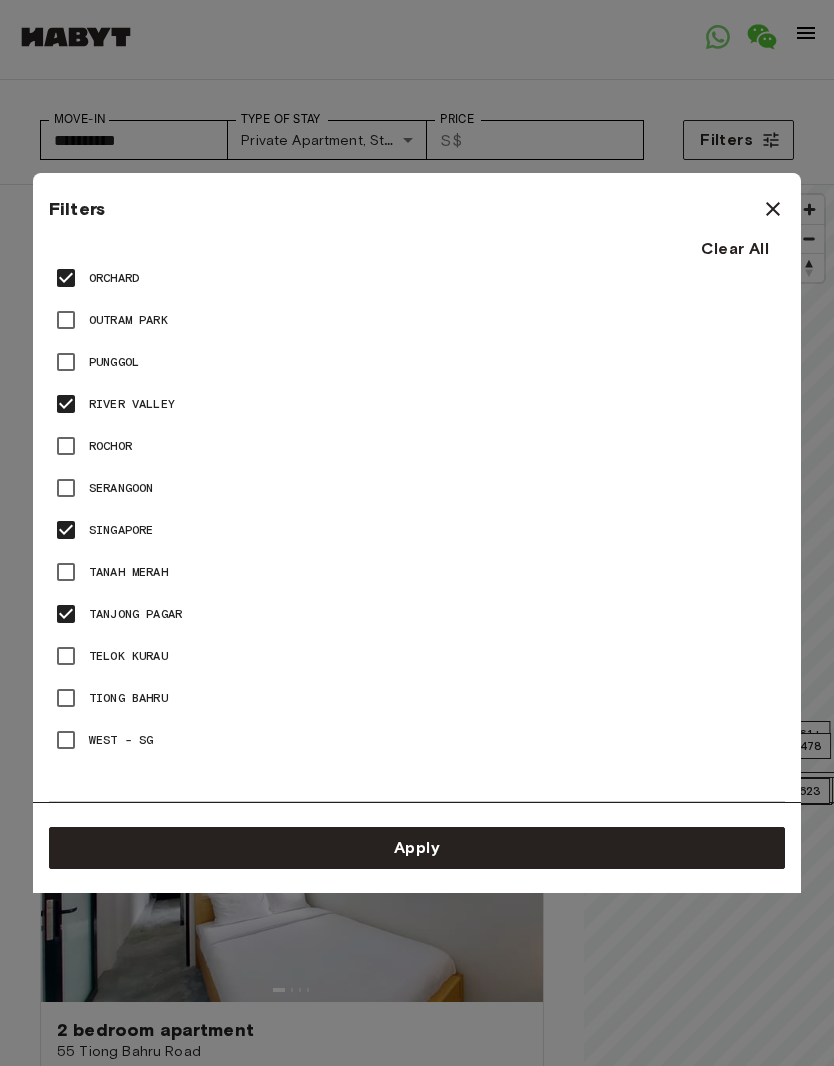 click on "Apply" at bounding box center [417, 848] 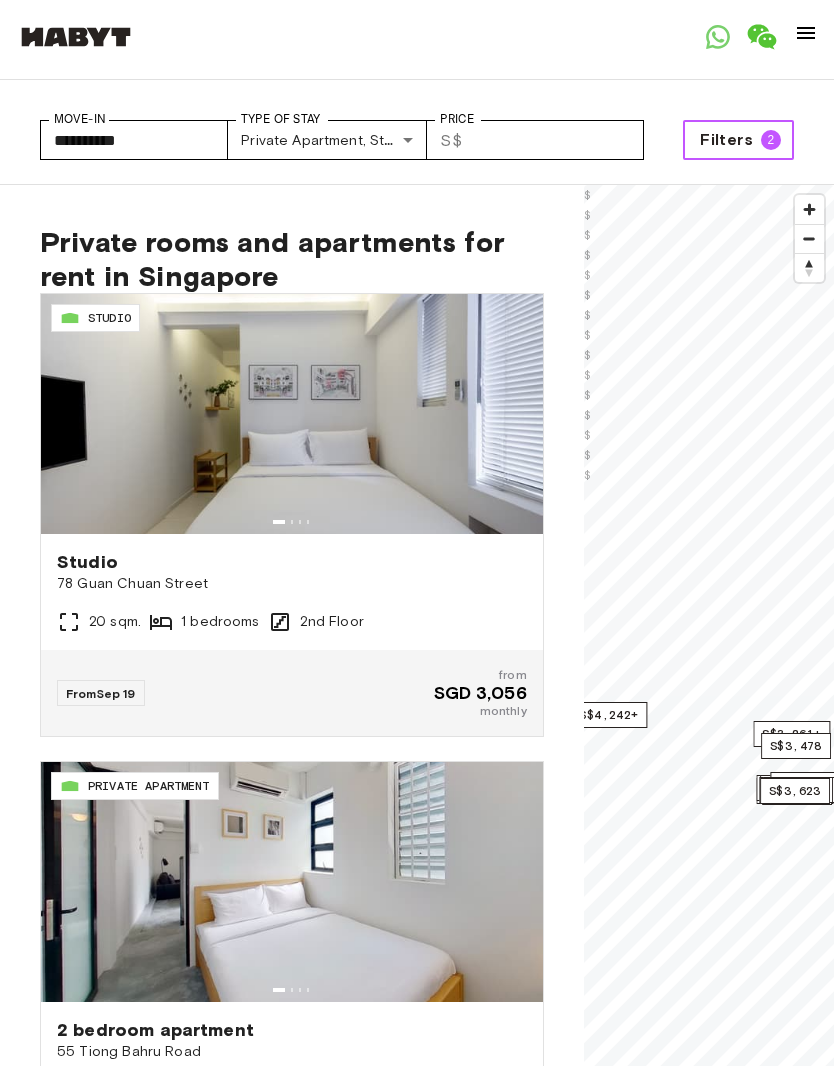 click on "Filters" at bounding box center (726, 140) 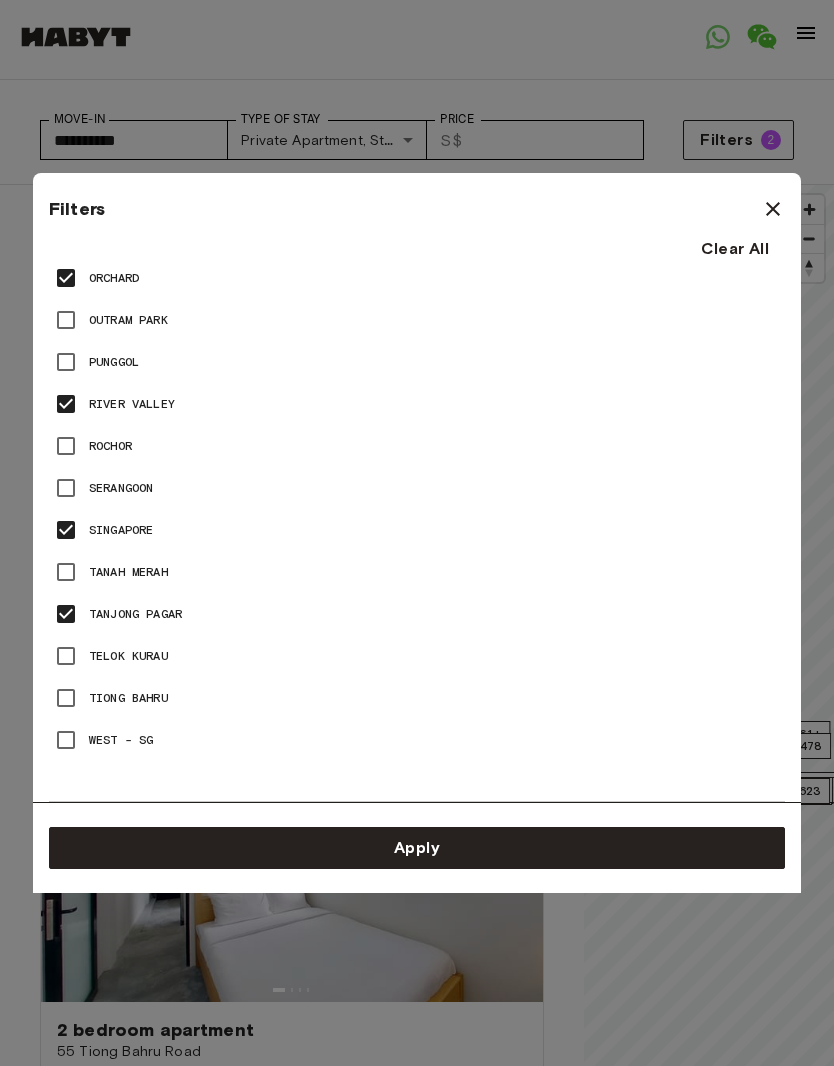 scroll, scrollTop: 2595, scrollLeft: 0, axis: vertical 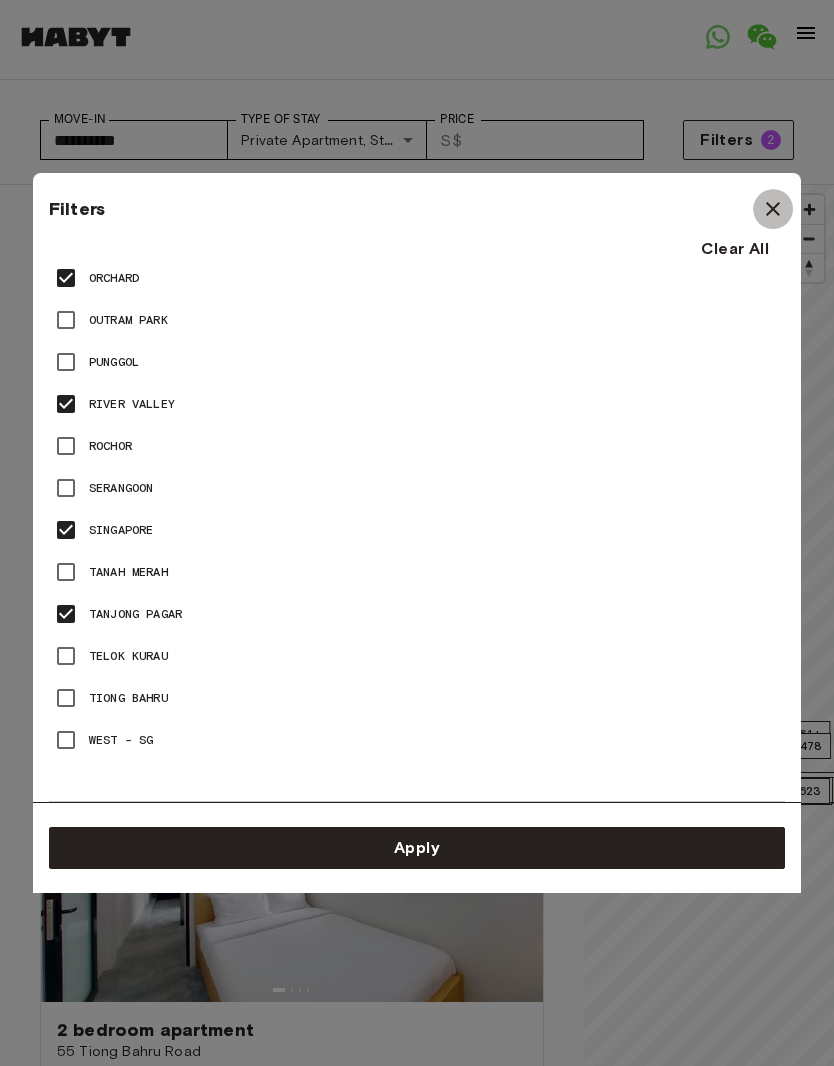 click 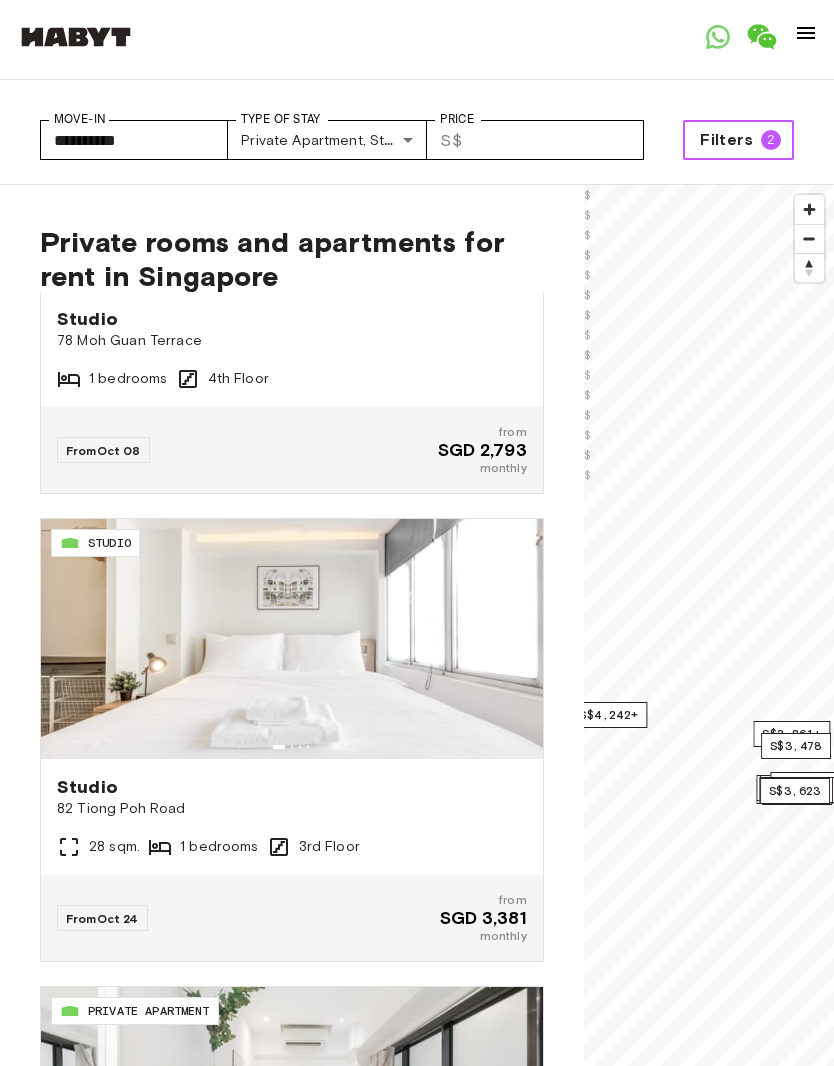 scroll, scrollTop: 2223, scrollLeft: 0, axis: vertical 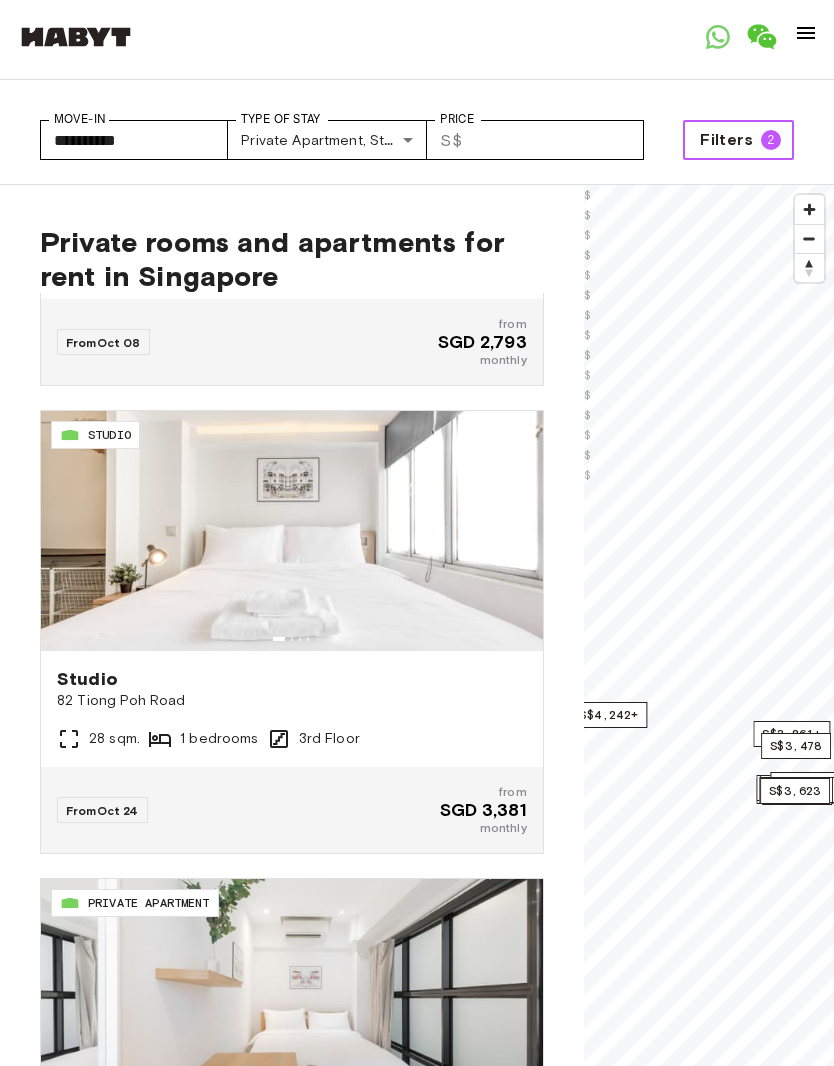 click on "Filters" at bounding box center (726, 140) 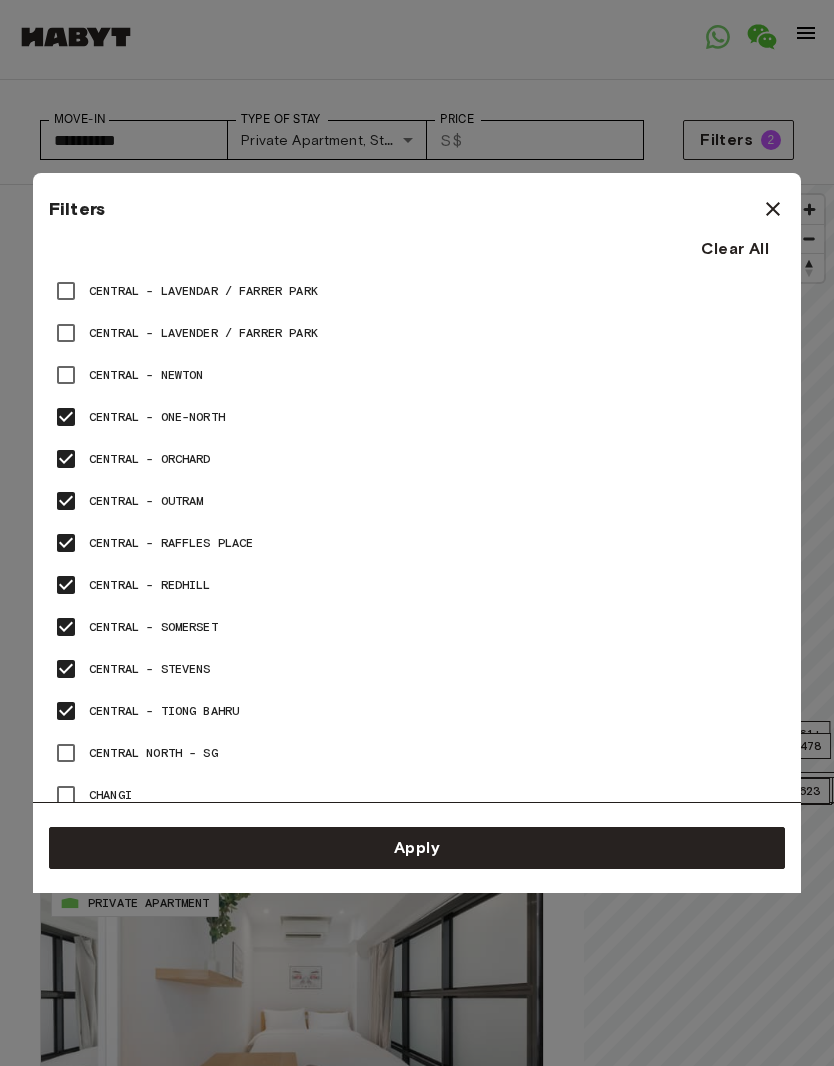 scroll, scrollTop: 1325, scrollLeft: 0, axis: vertical 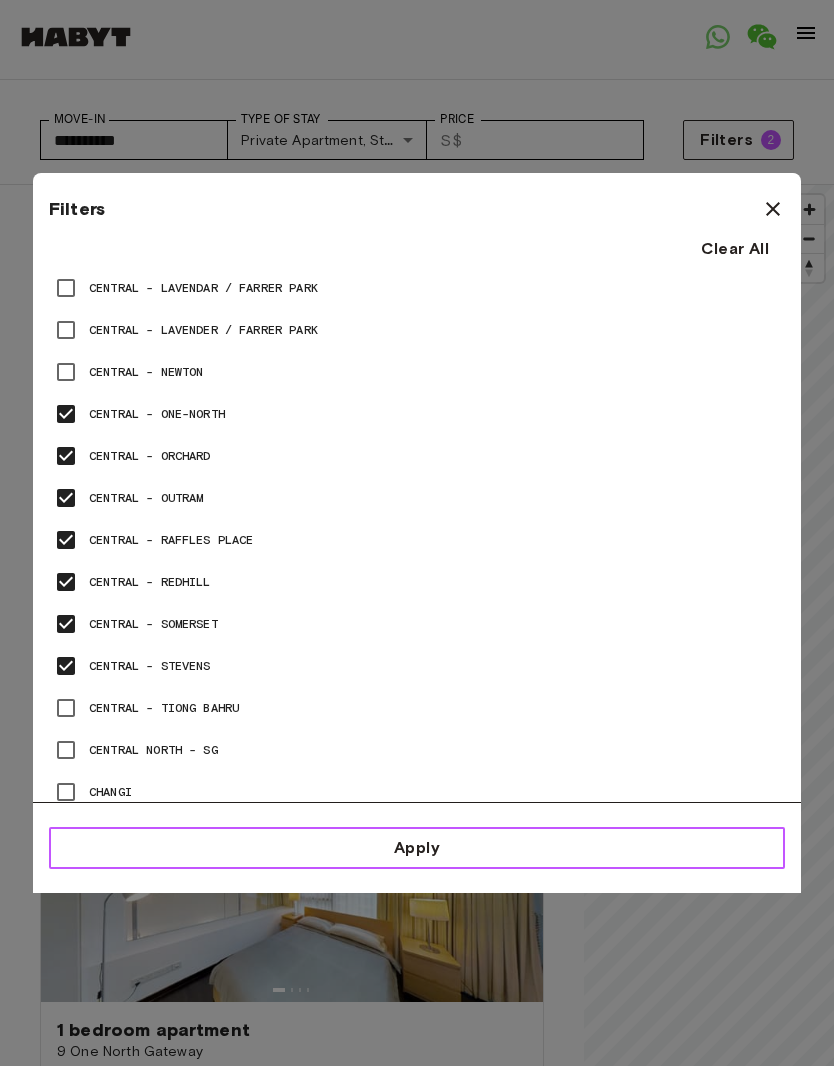 click on "Apply" at bounding box center [417, 848] 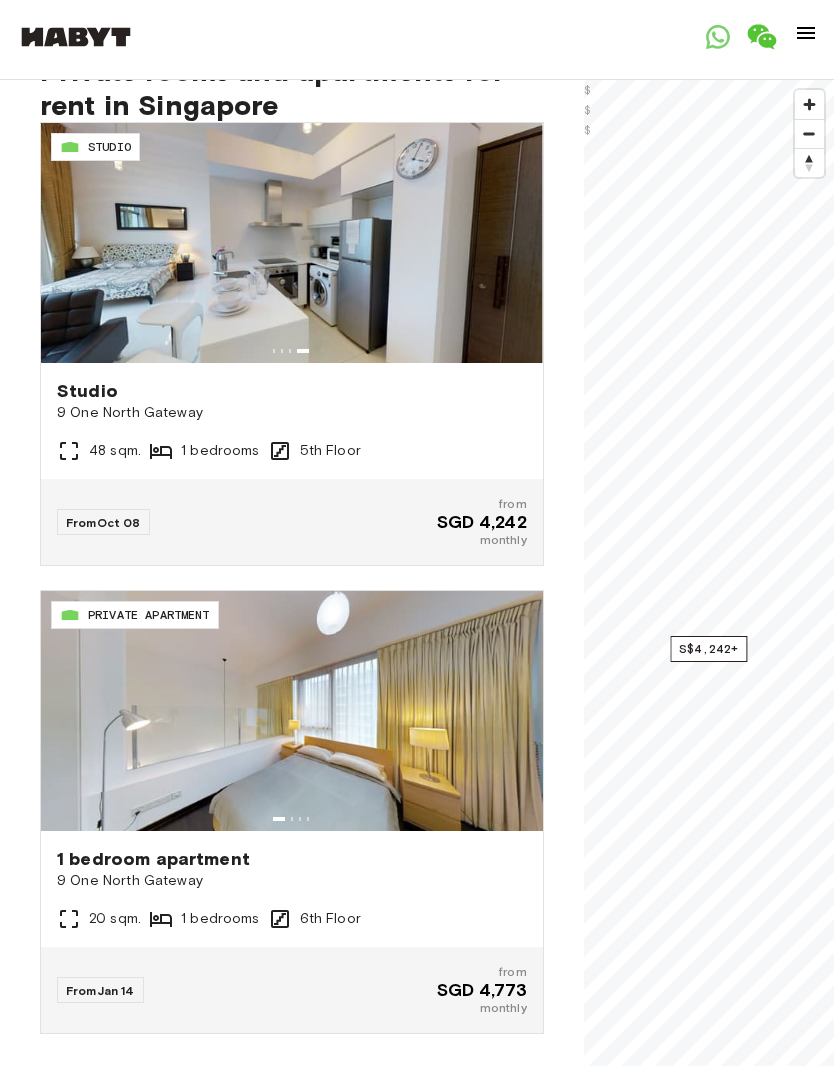 scroll, scrollTop: 0, scrollLeft: 0, axis: both 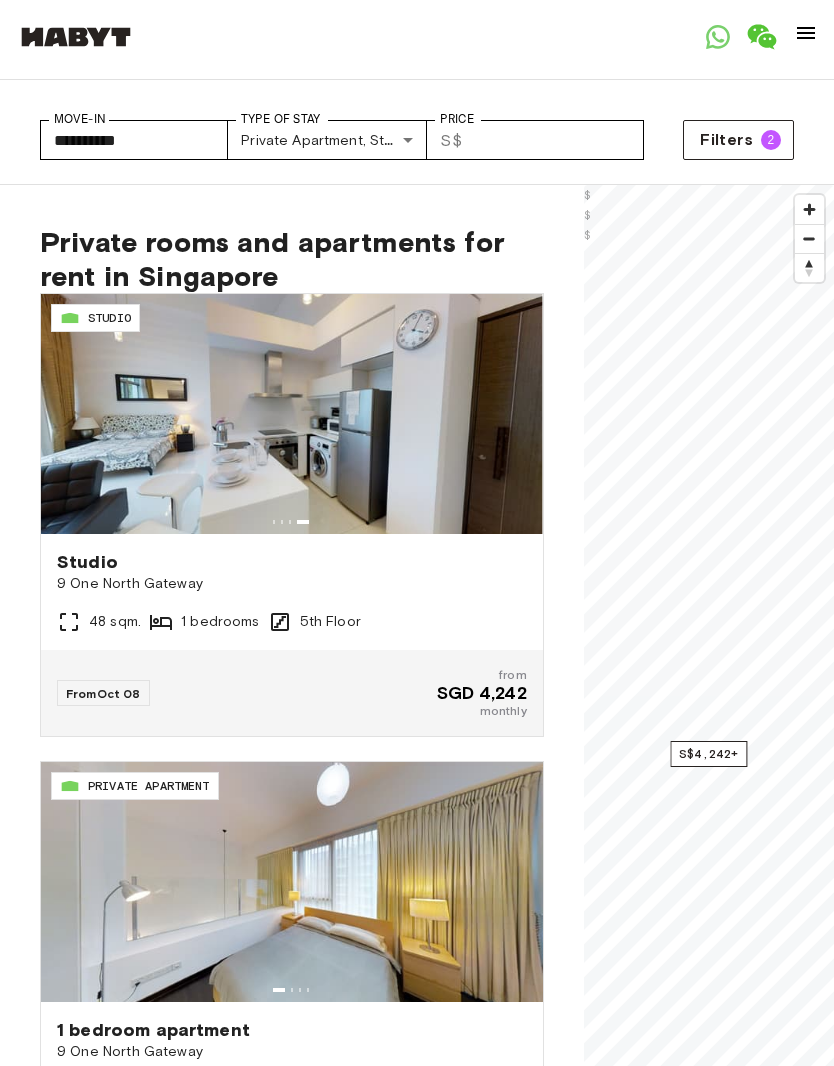 click on "**********" at bounding box center [417, 2901] 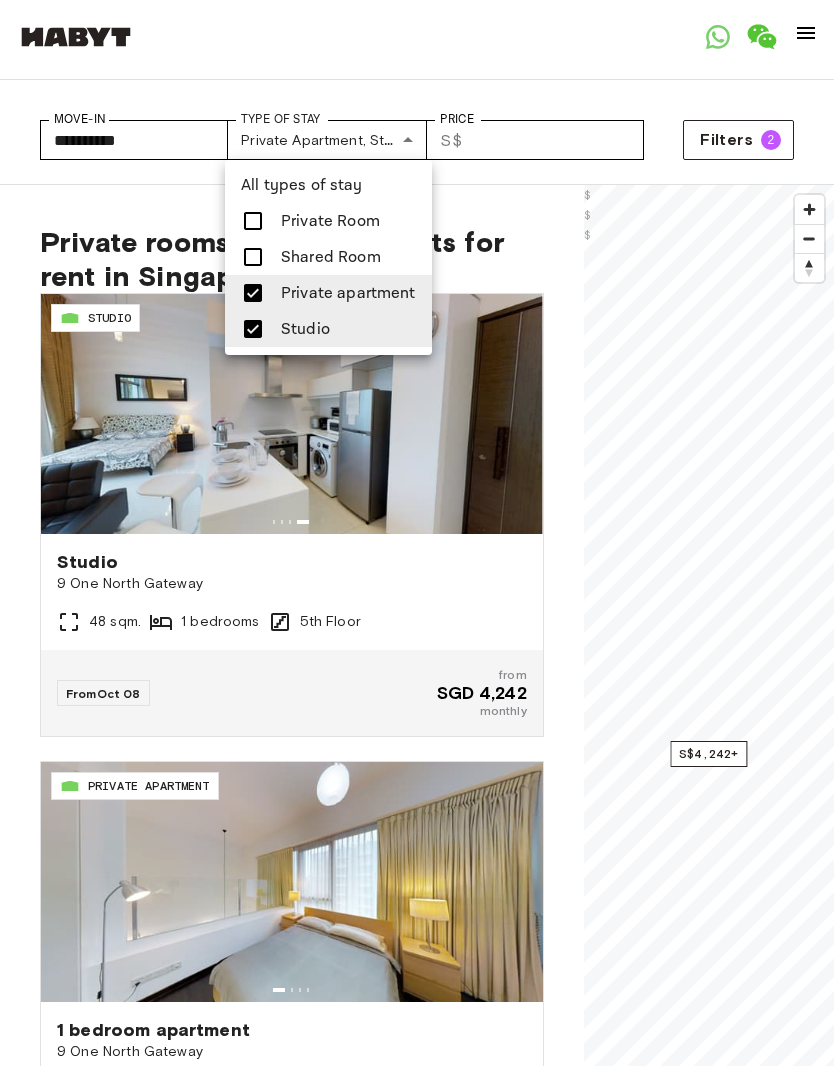 click at bounding box center [253, 221] 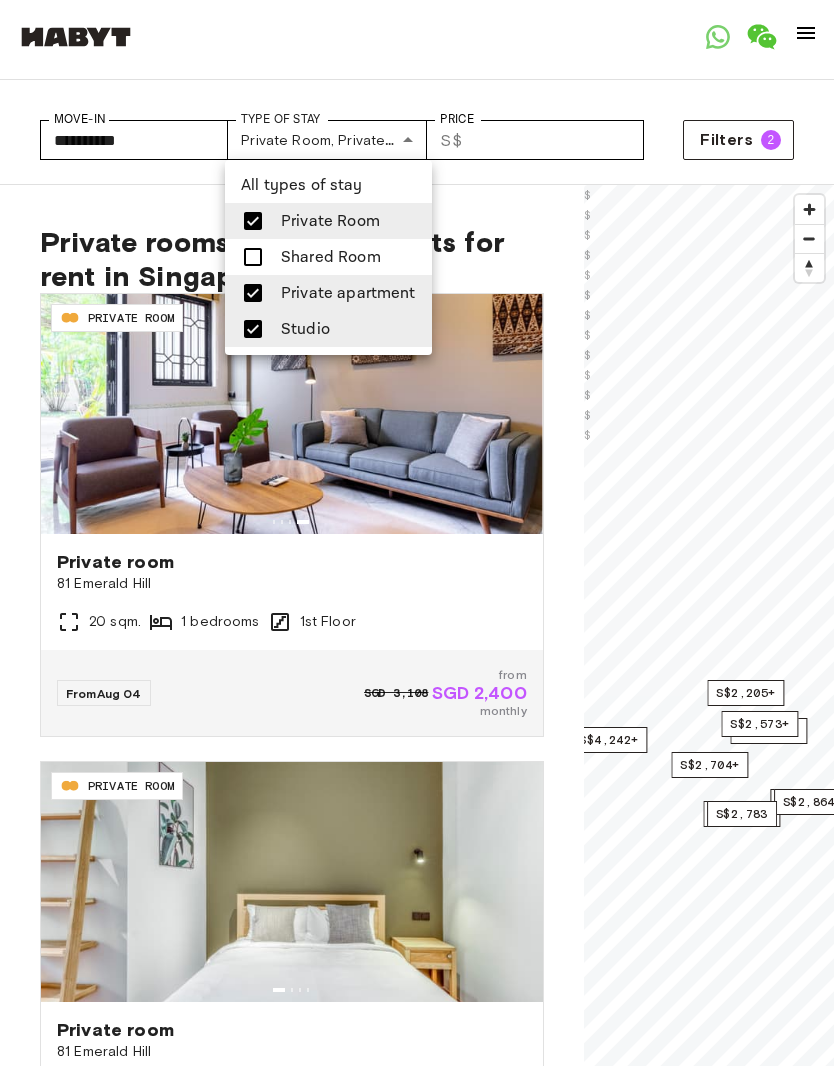 click at bounding box center (417, 533) 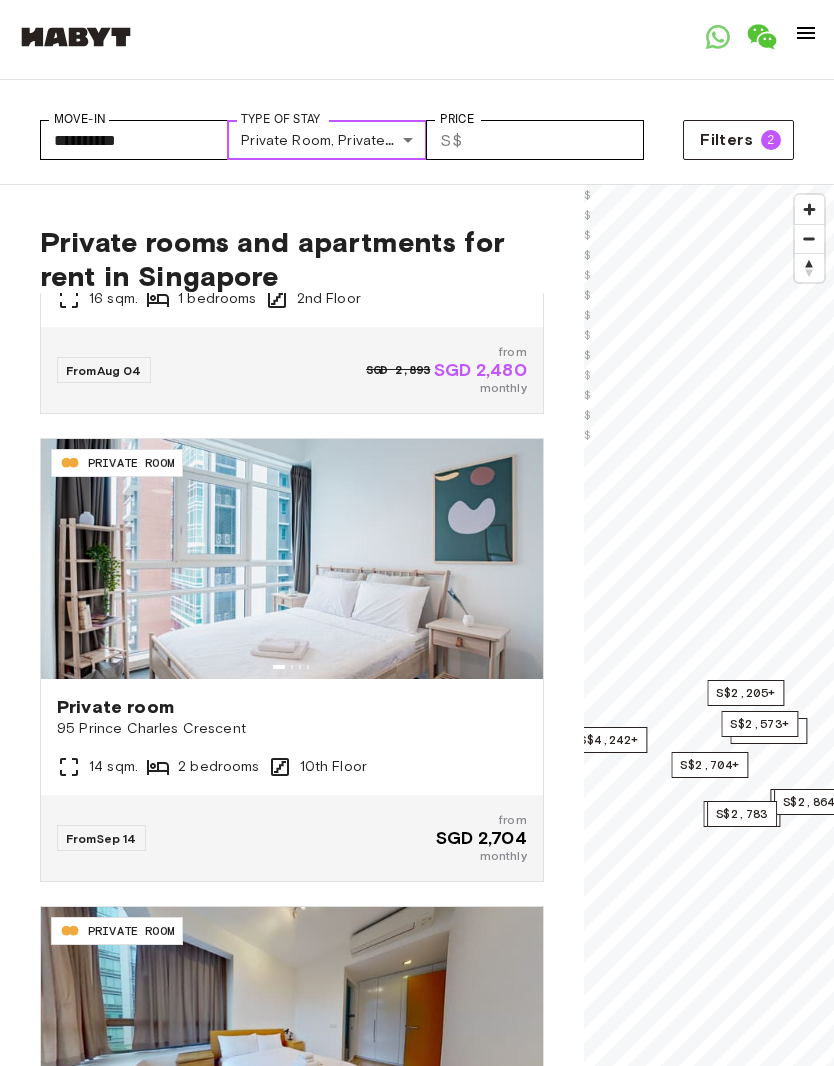 scroll, scrollTop: 705, scrollLeft: 0, axis: vertical 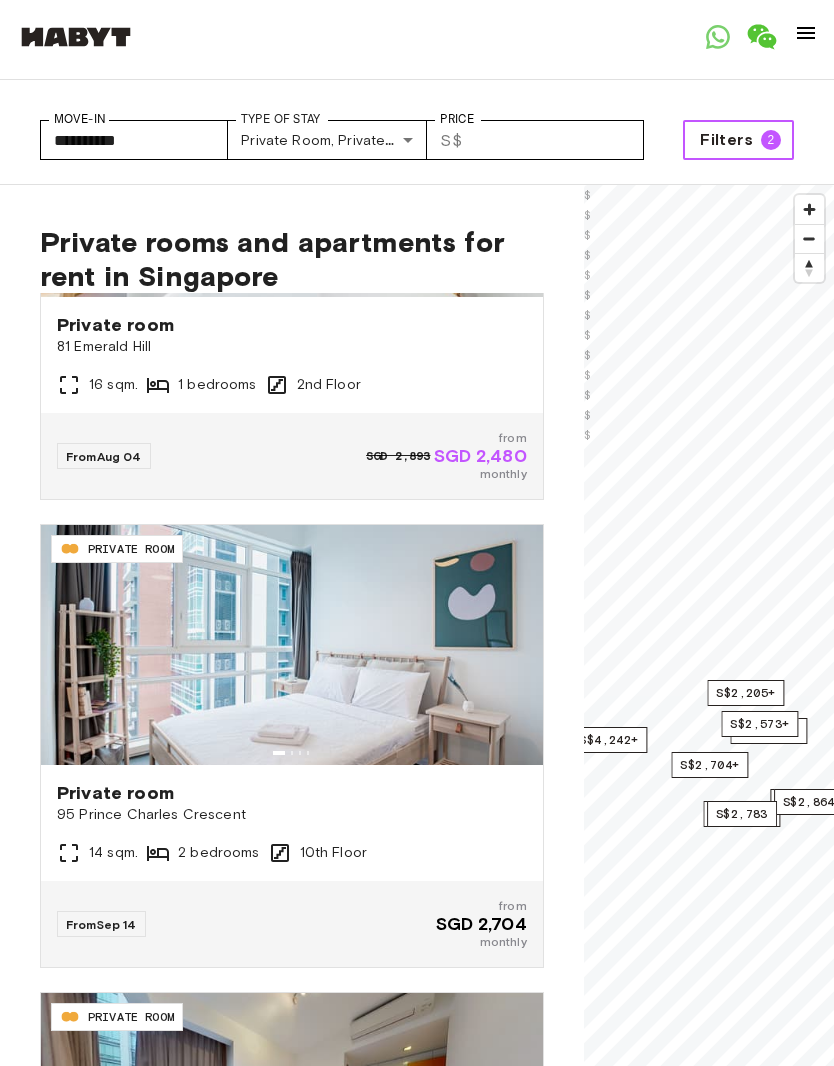 click on "Filters 2" at bounding box center [738, 140] 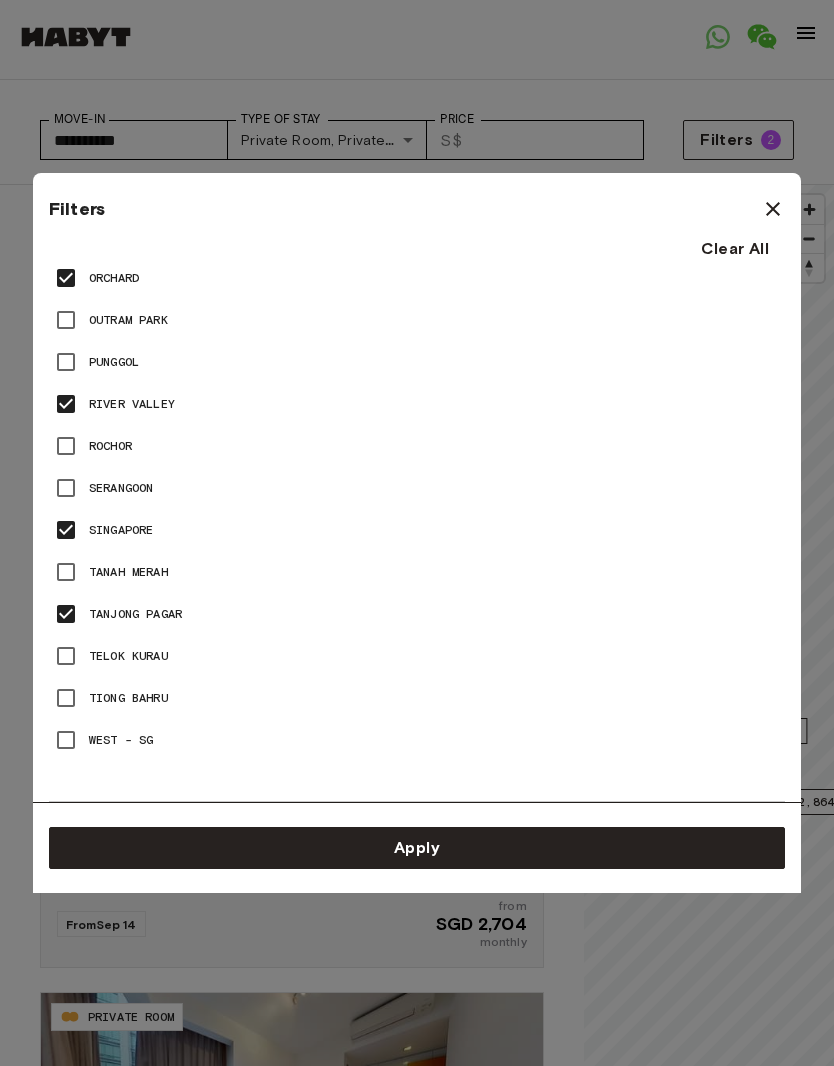 scroll, scrollTop: 2595, scrollLeft: 0, axis: vertical 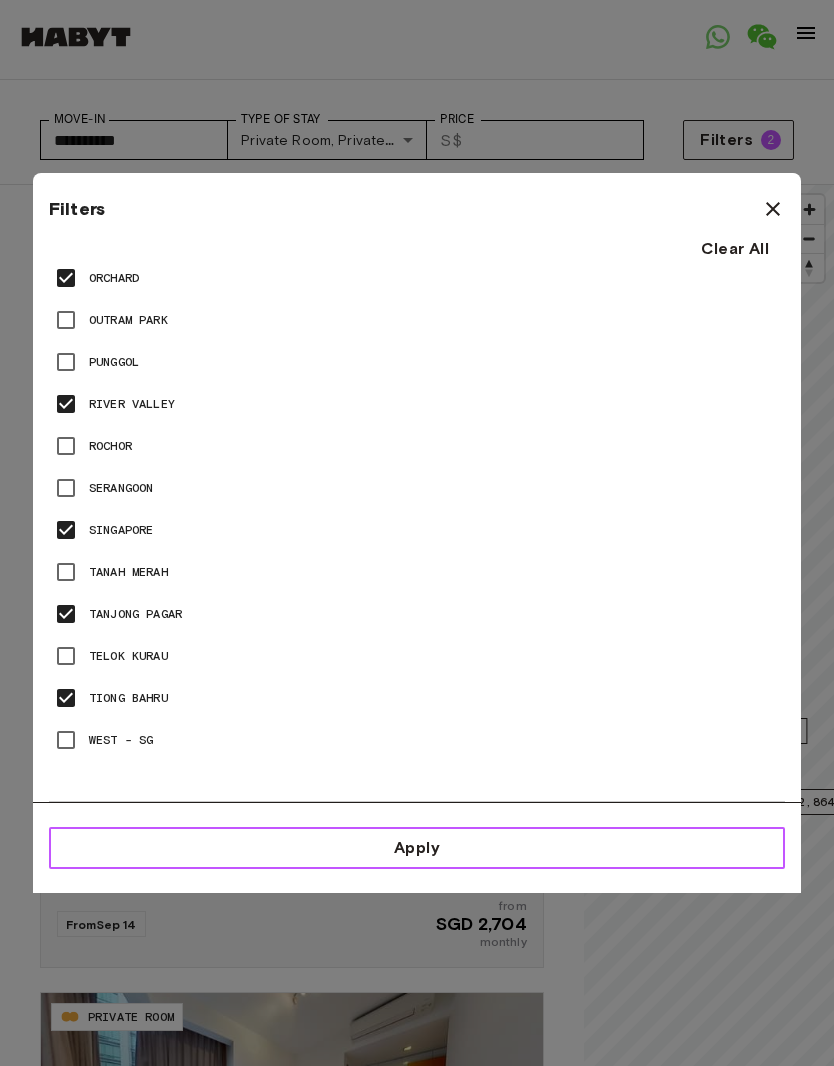 click on "Apply" at bounding box center (417, 848) 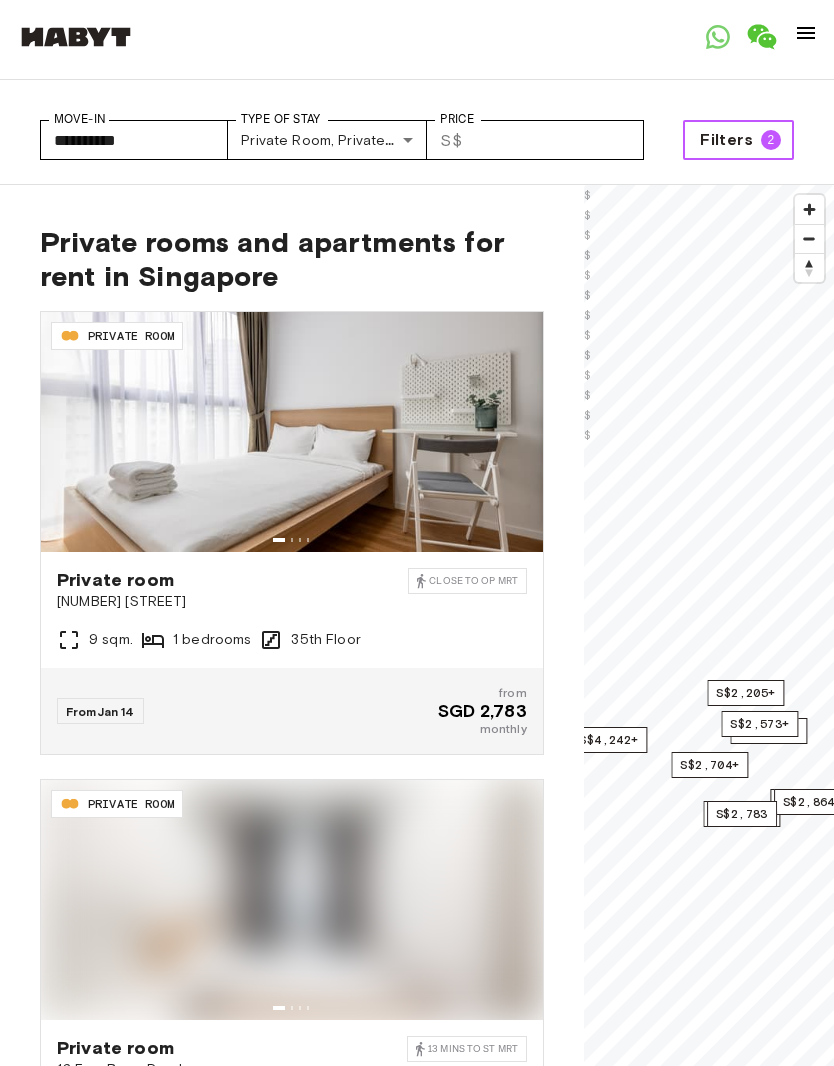 scroll, scrollTop: 7143, scrollLeft: 0, axis: vertical 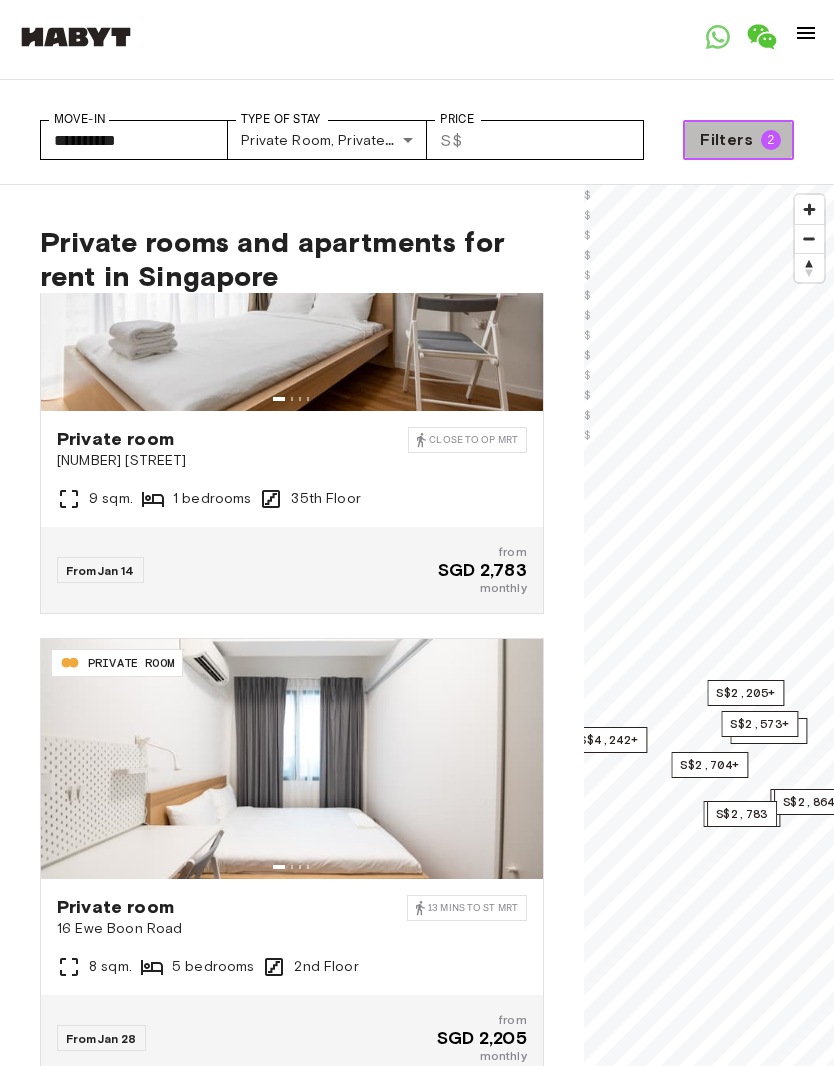 click on "Filters 2" at bounding box center (738, 140) 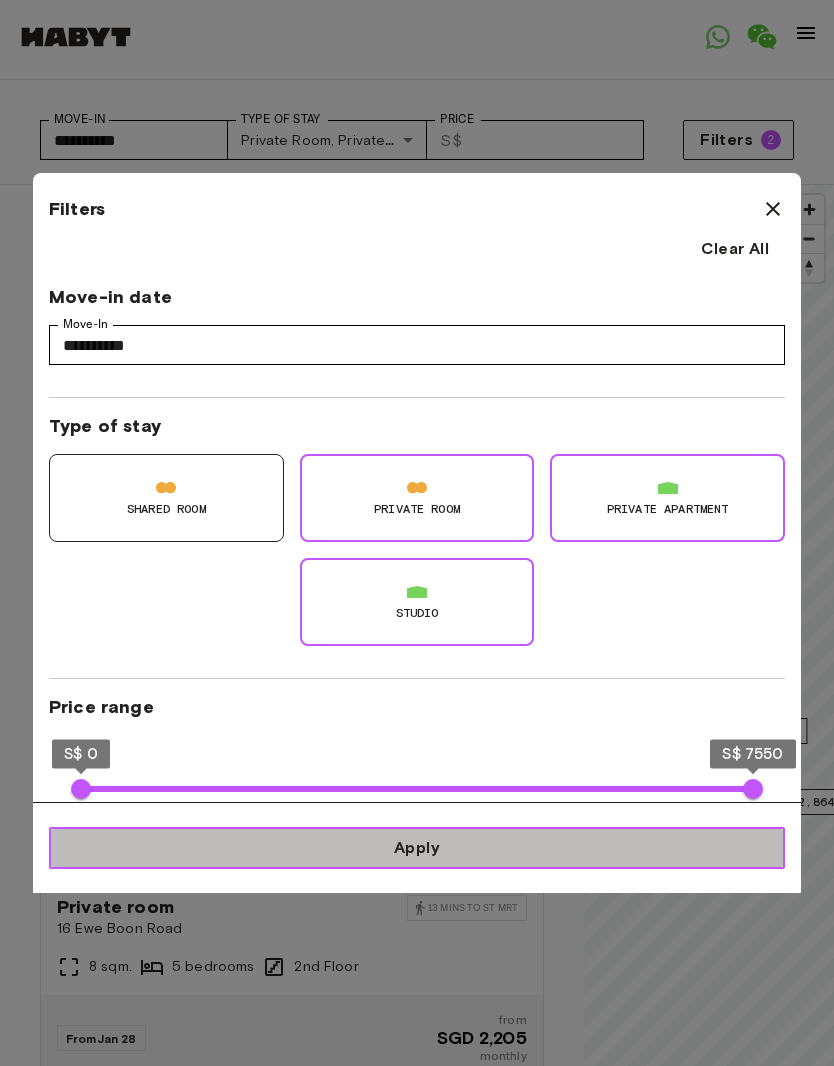click on "Apply" at bounding box center [417, 848] 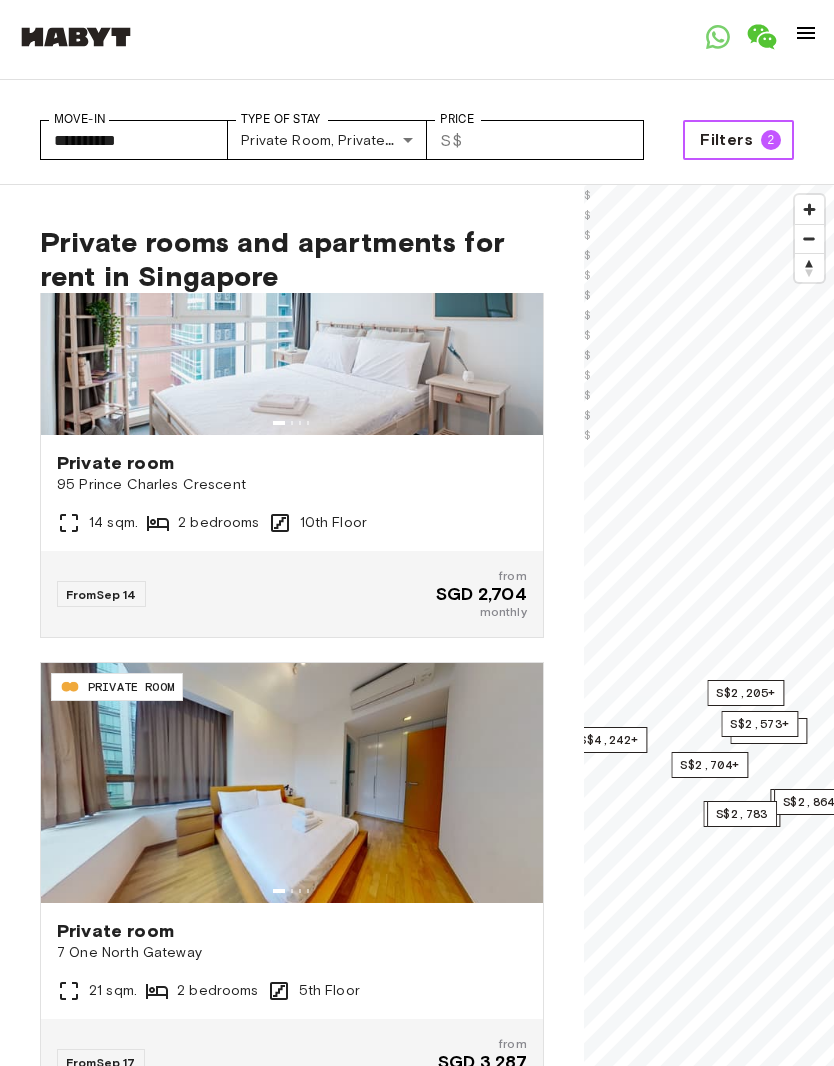 scroll, scrollTop: 1115, scrollLeft: 0, axis: vertical 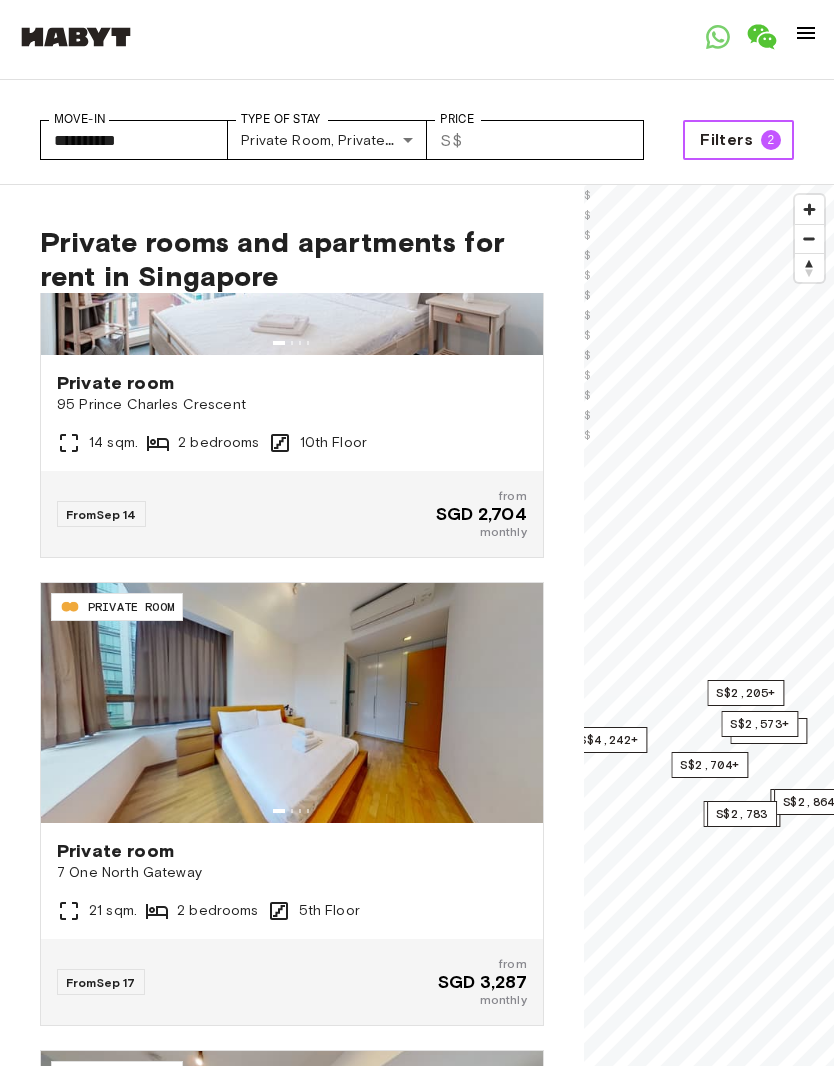 click on "2" at bounding box center [771, 140] 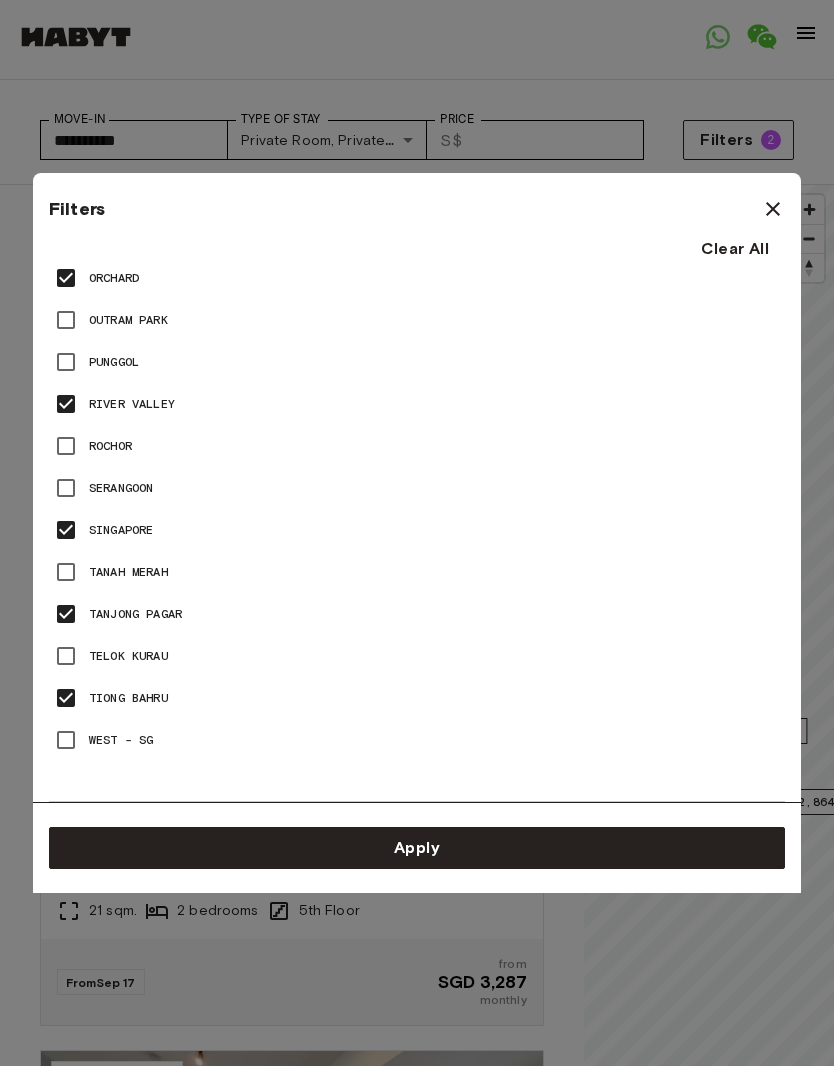 scroll, scrollTop: 2595, scrollLeft: 0, axis: vertical 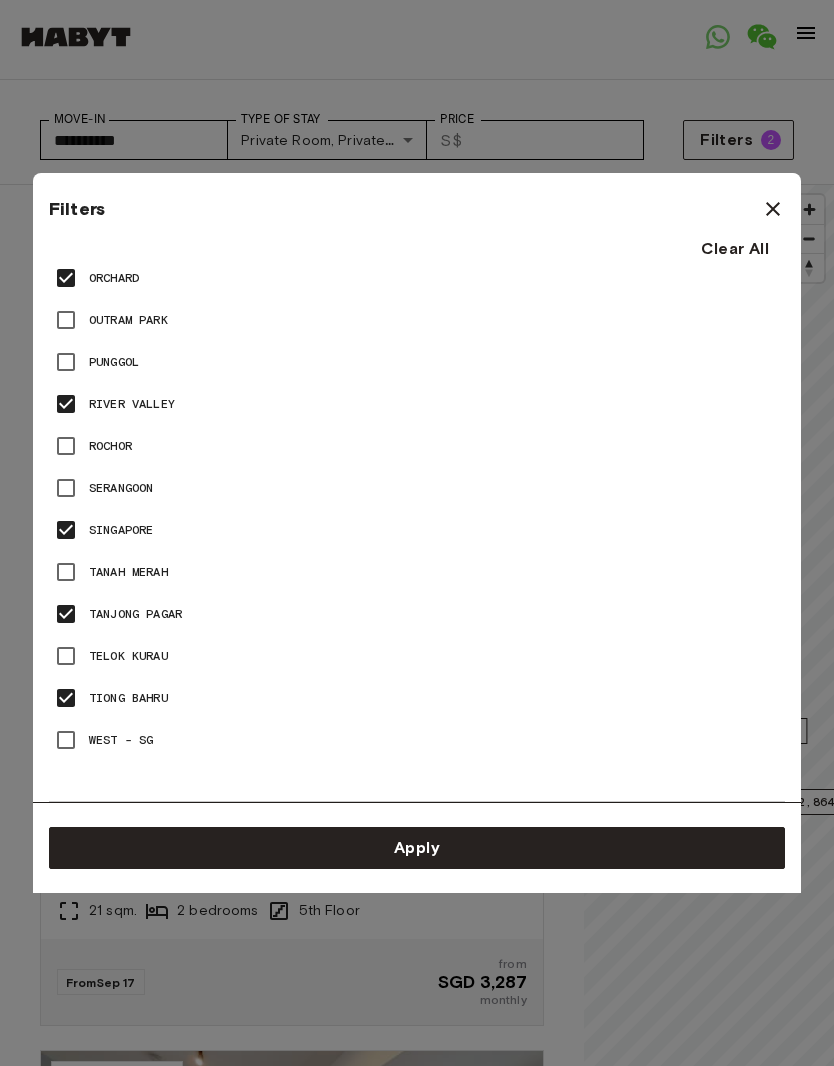 click on "Apply" at bounding box center [417, 848] 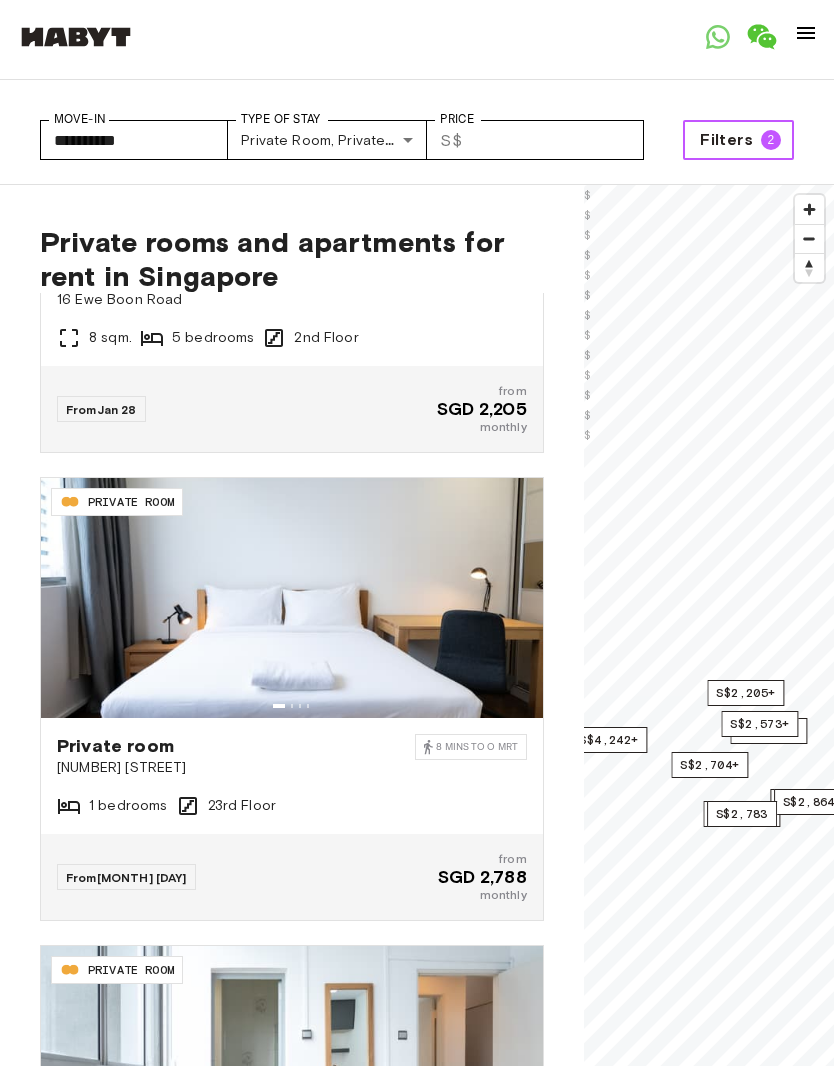 scroll, scrollTop: 7771, scrollLeft: 0, axis: vertical 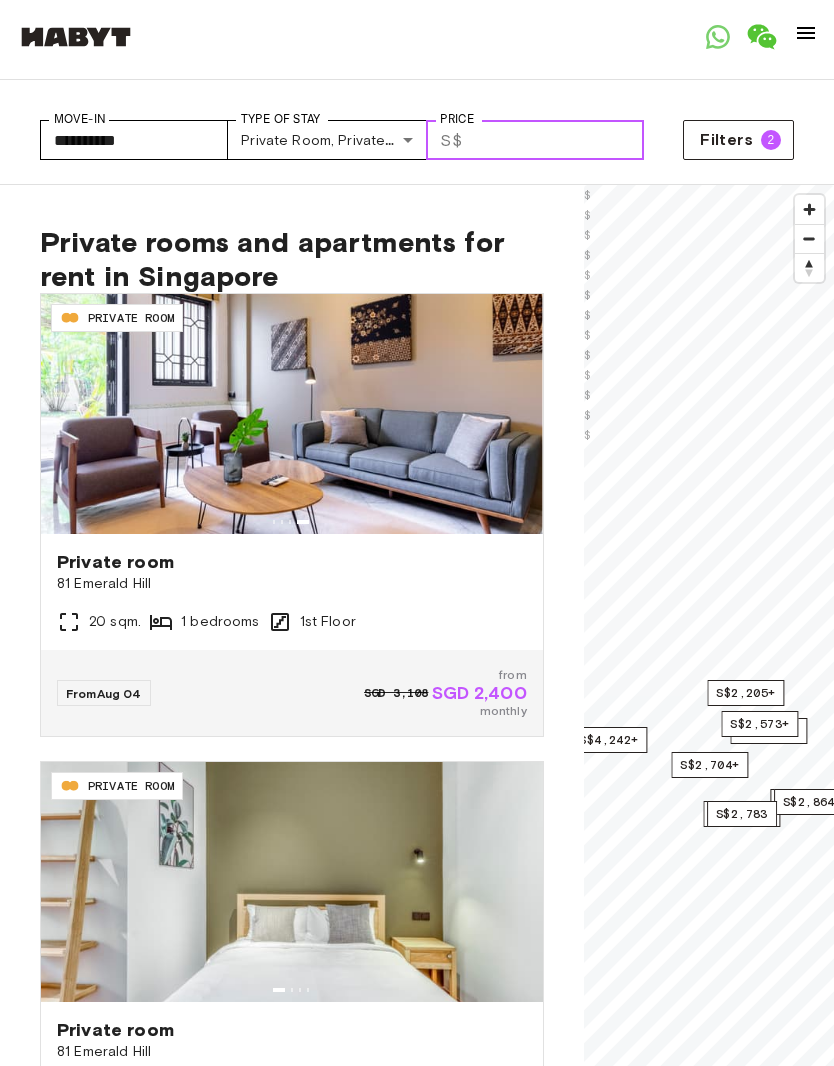 click on "Price" at bounding box center (557, 140) 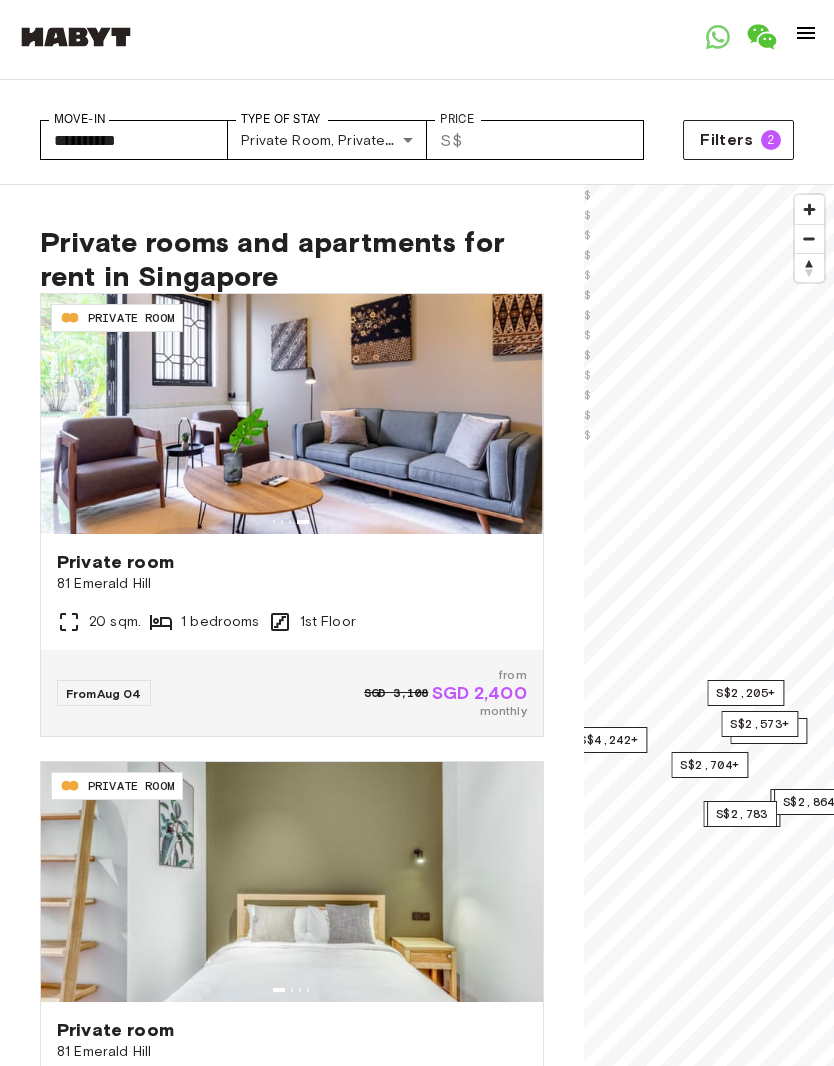 click on "**********" at bounding box center (417, 2901) 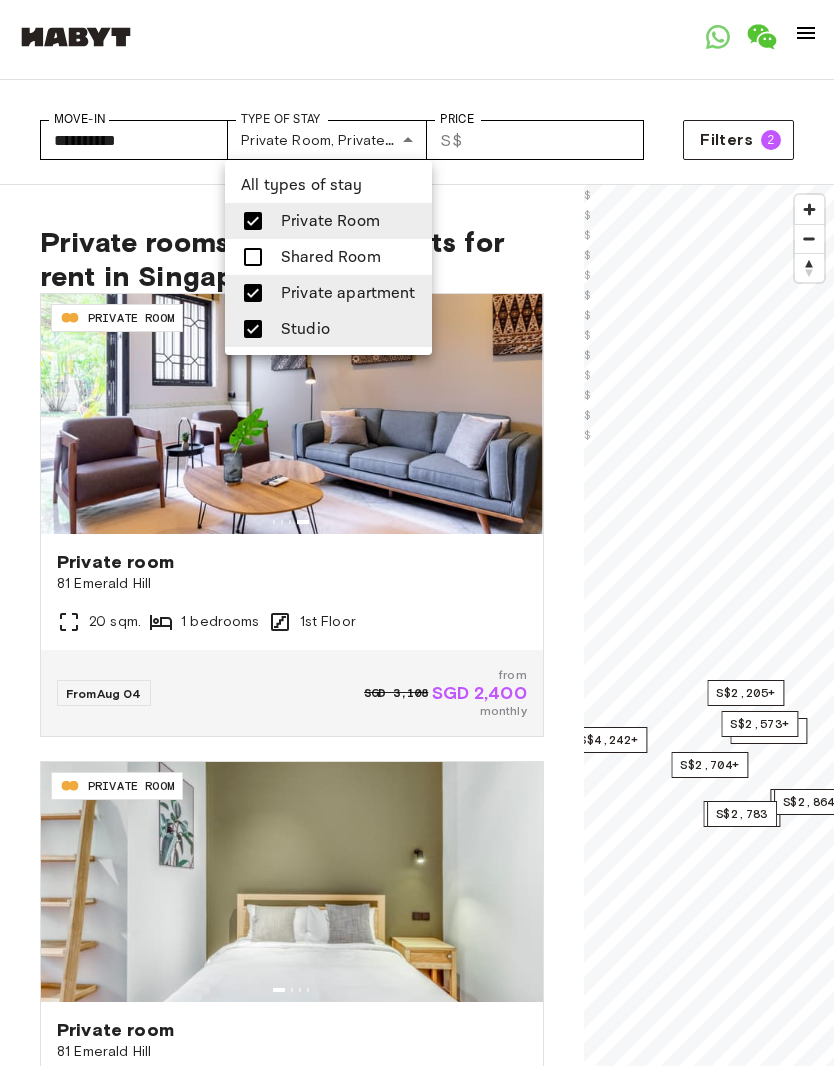 click on "Private Room" at bounding box center (330, 221) 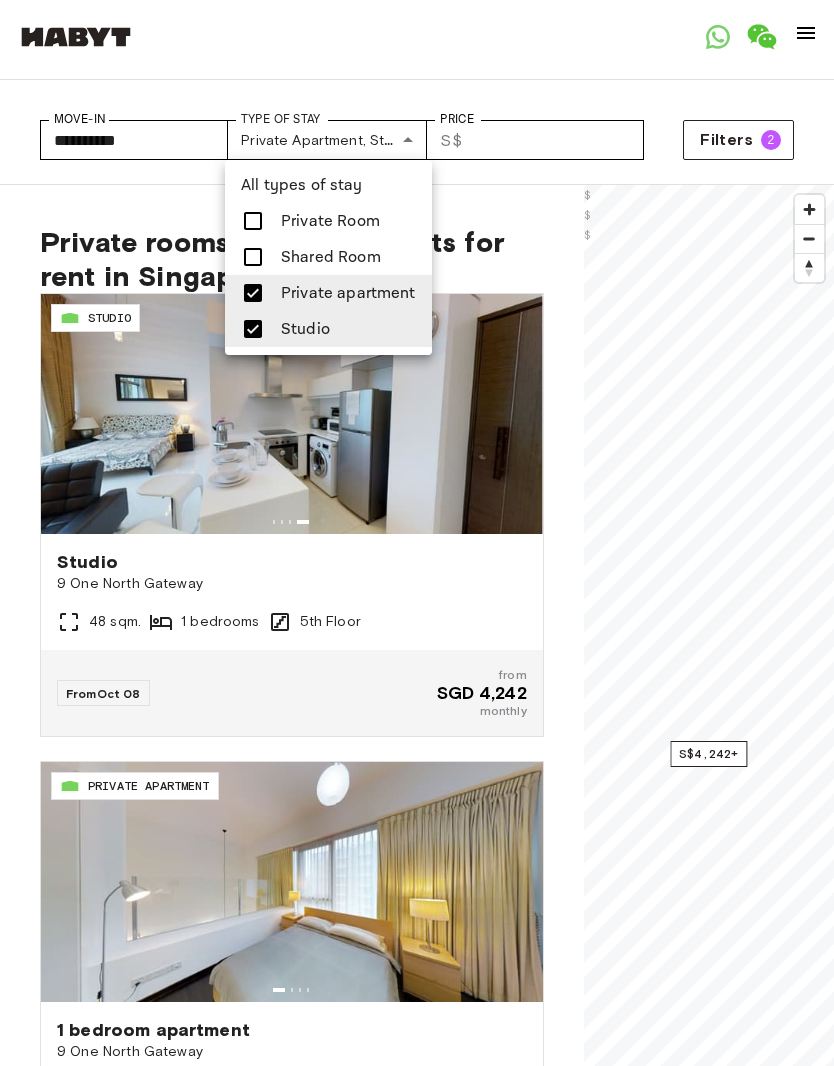 click at bounding box center (417, 533) 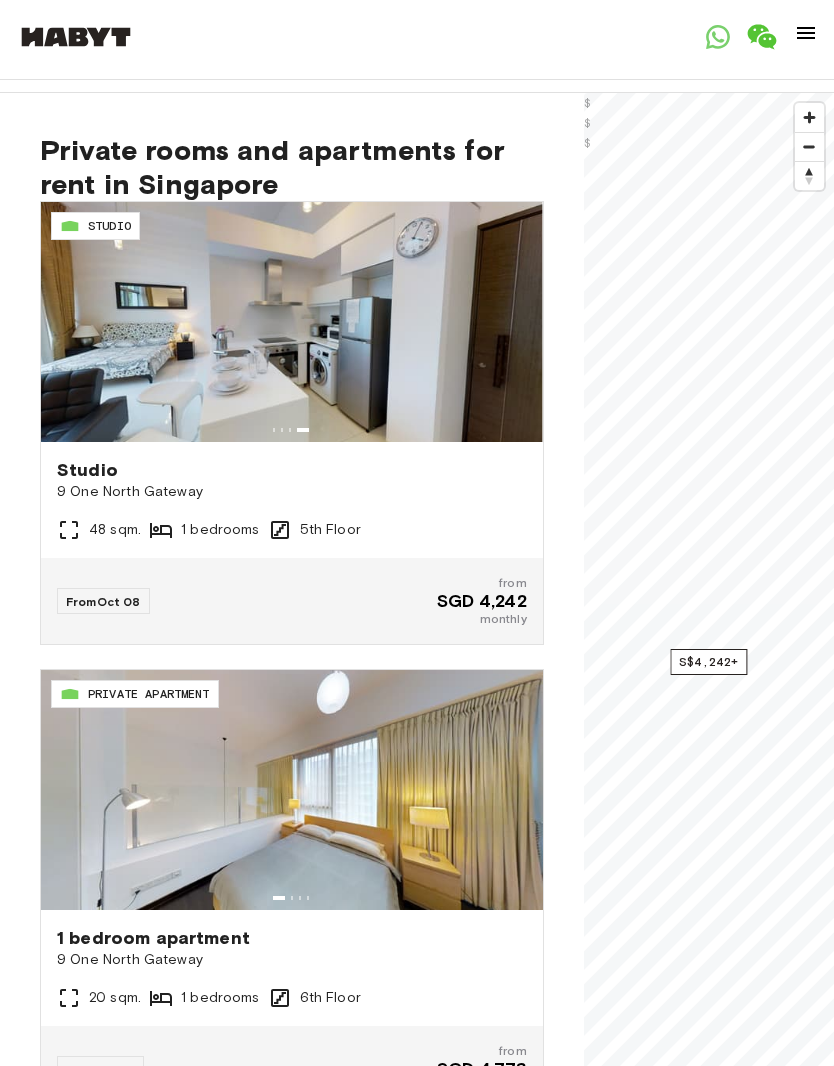 scroll, scrollTop: 0, scrollLeft: 0, axis: both 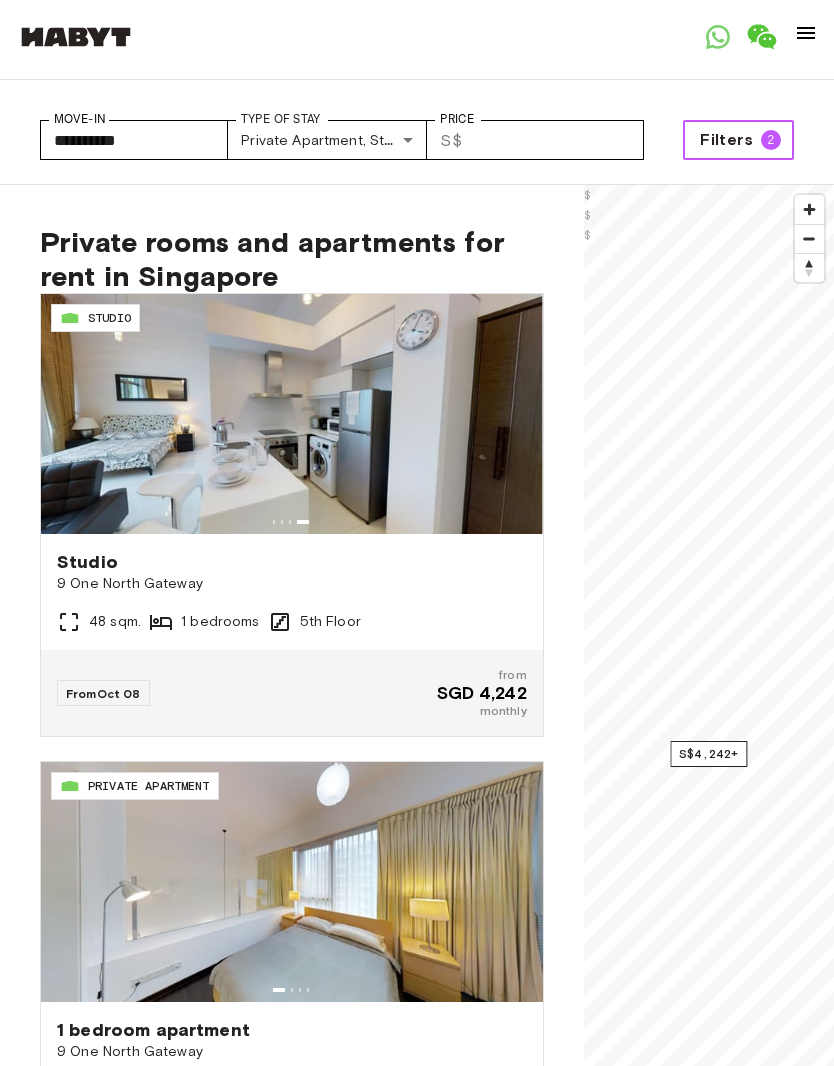 click on "Filters 2" at bounding box center (738, 140) 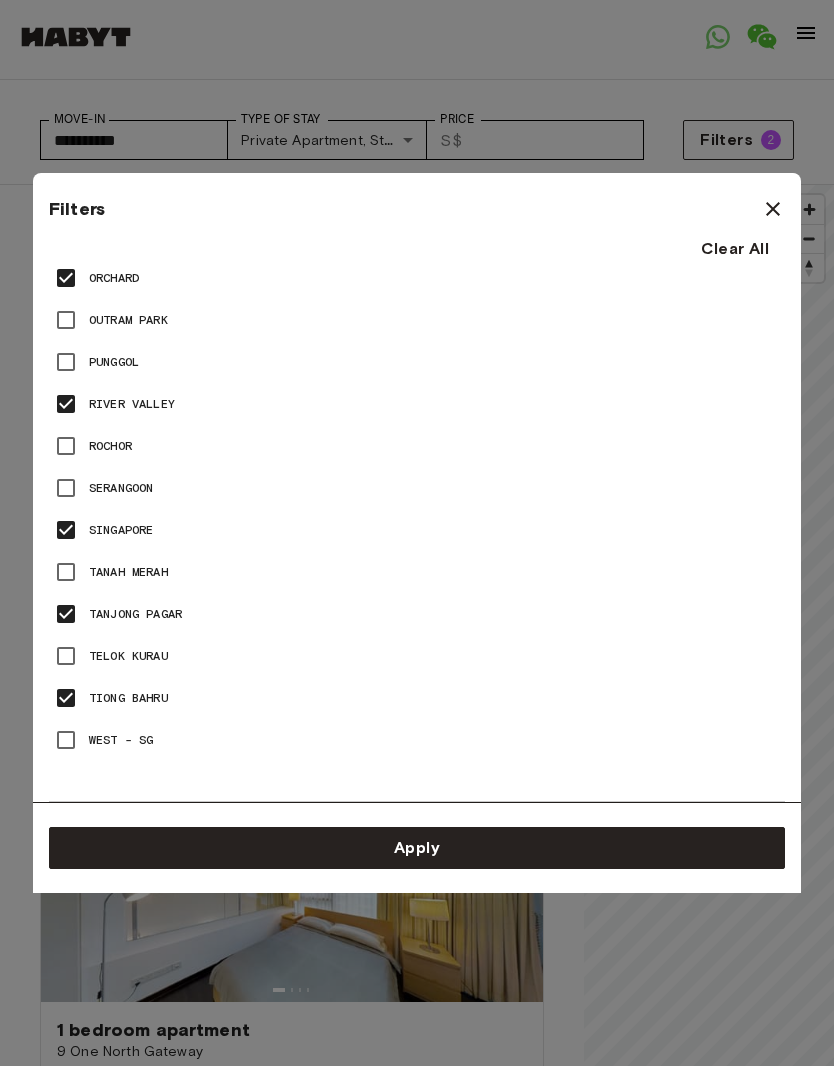 scroll, scrollTop: 2595, scrollLeft: 0, axis: vertical 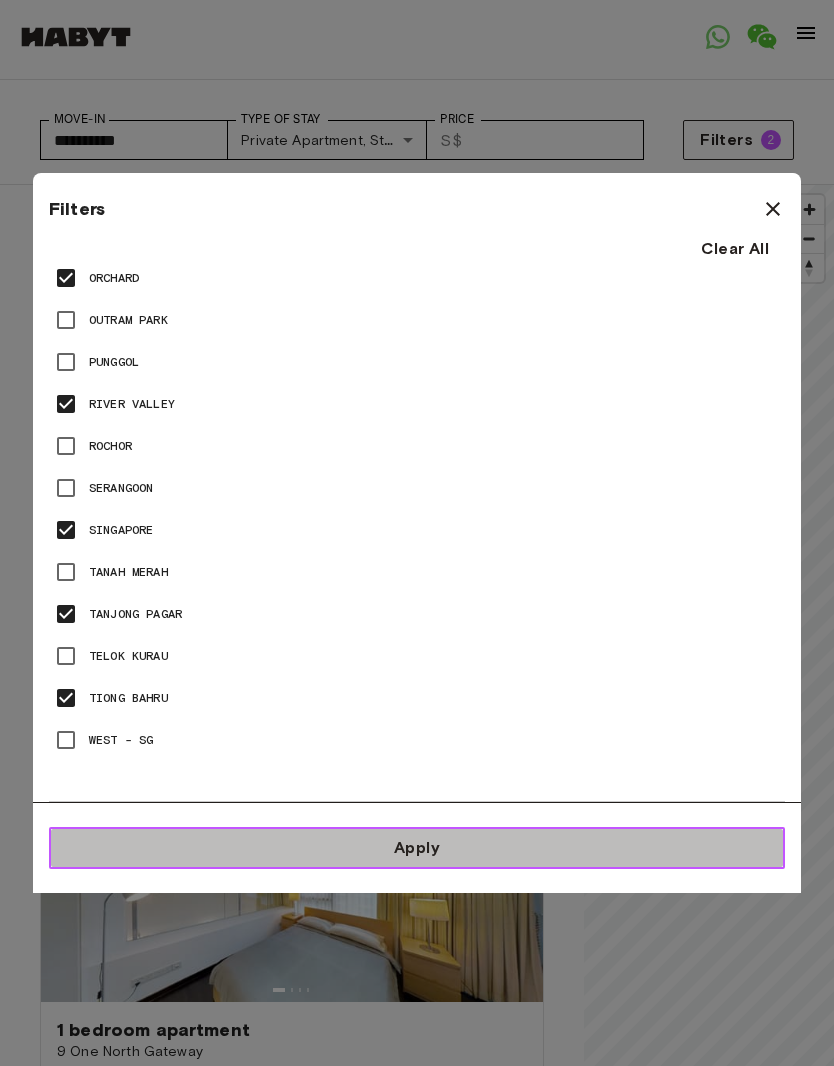 click on "Apply" at bounding box center (417, 848) 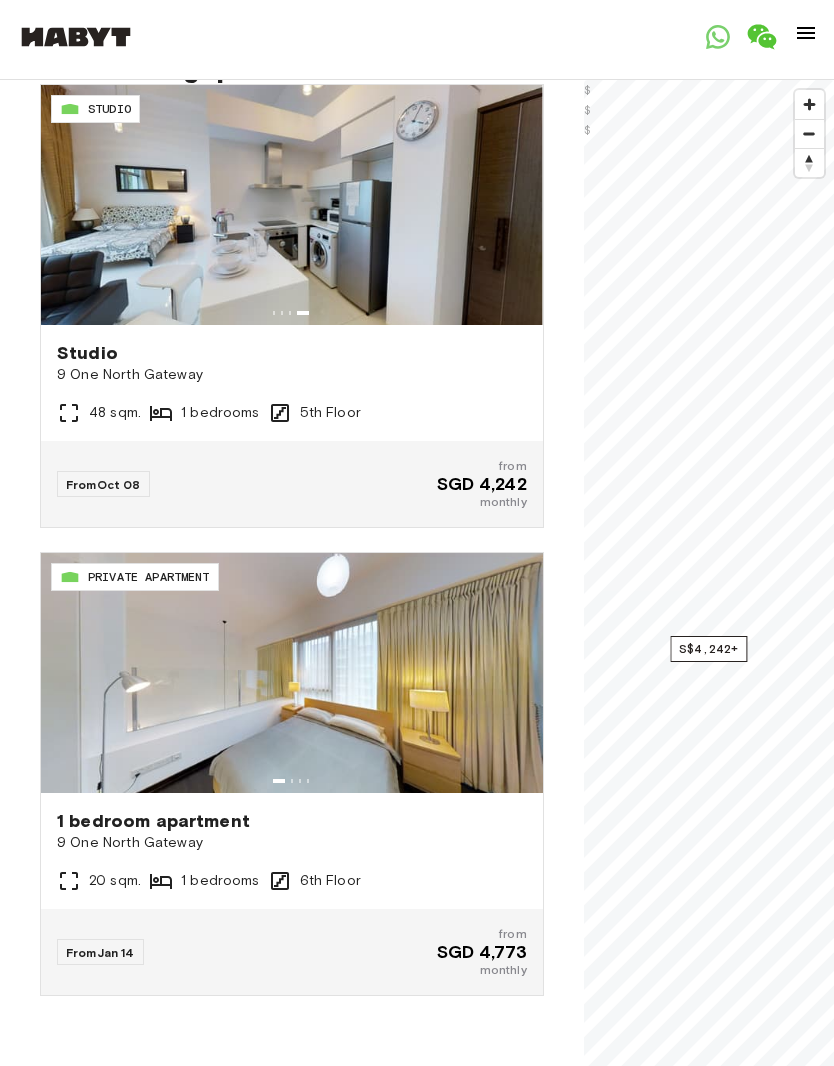 scroll, scrollTop: 0, scrollLeft: 0, axis: both 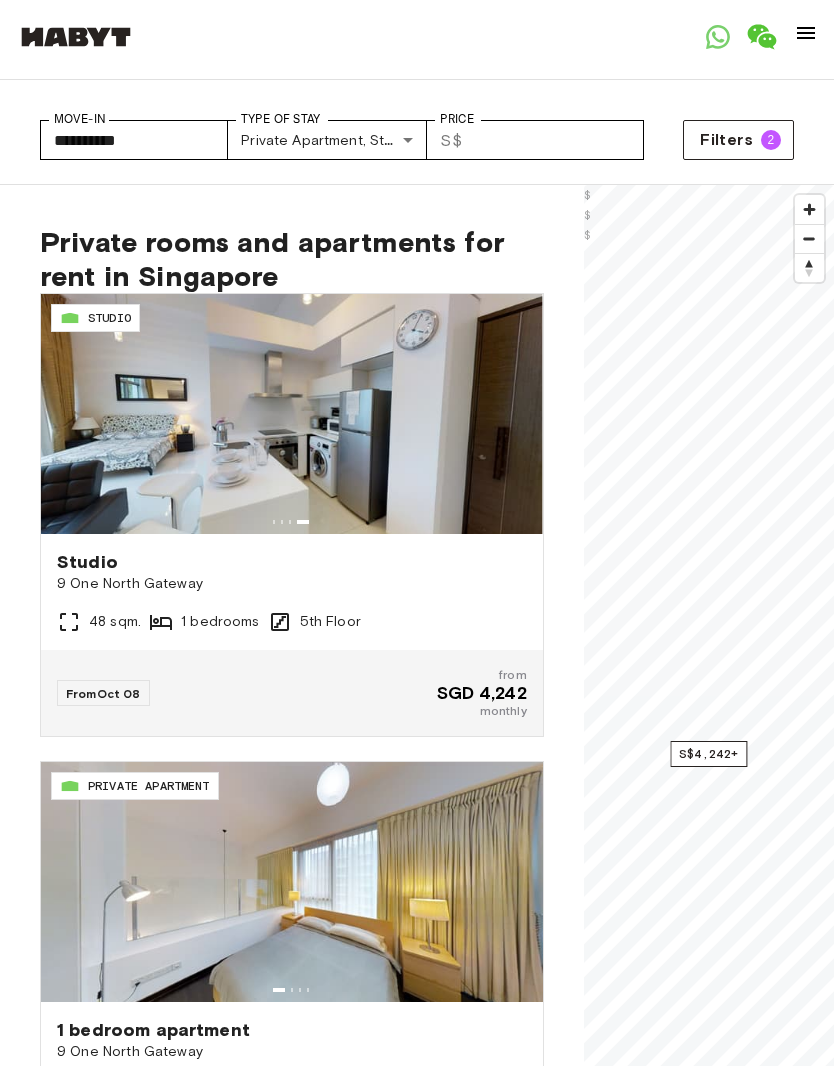 click on "**********" at bounding box center [417, 2901] 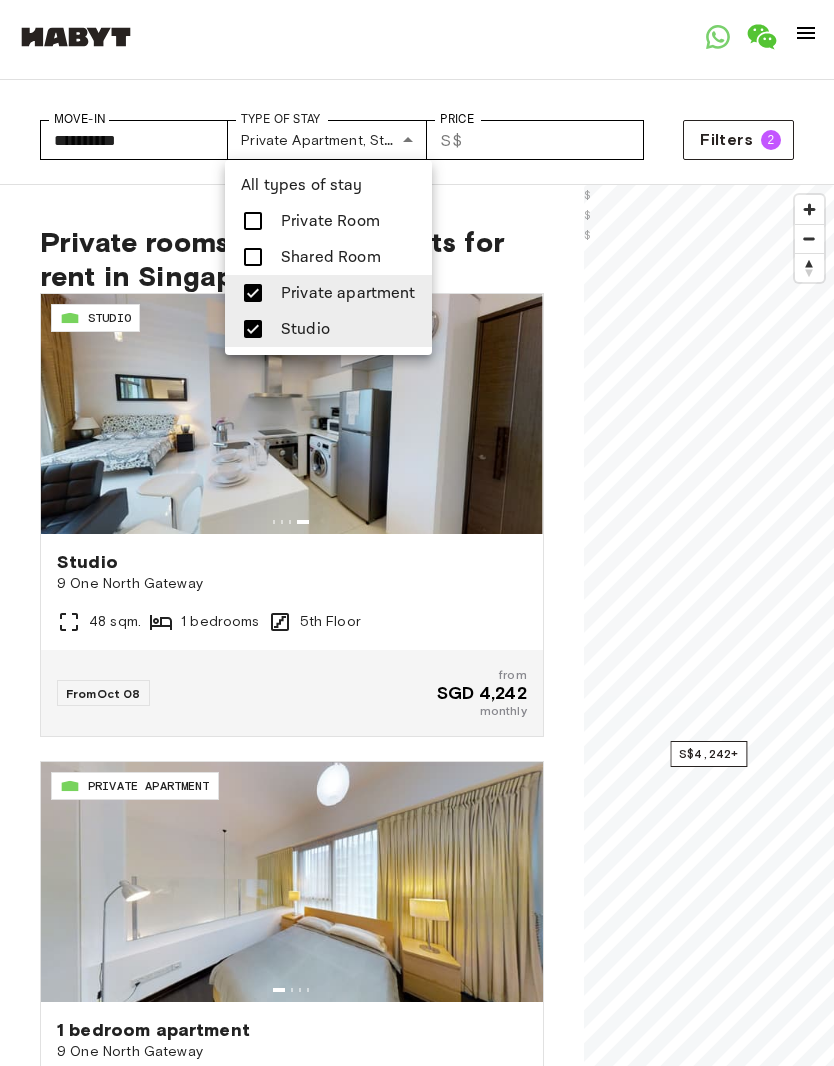 click at bounding box center (253, 221) 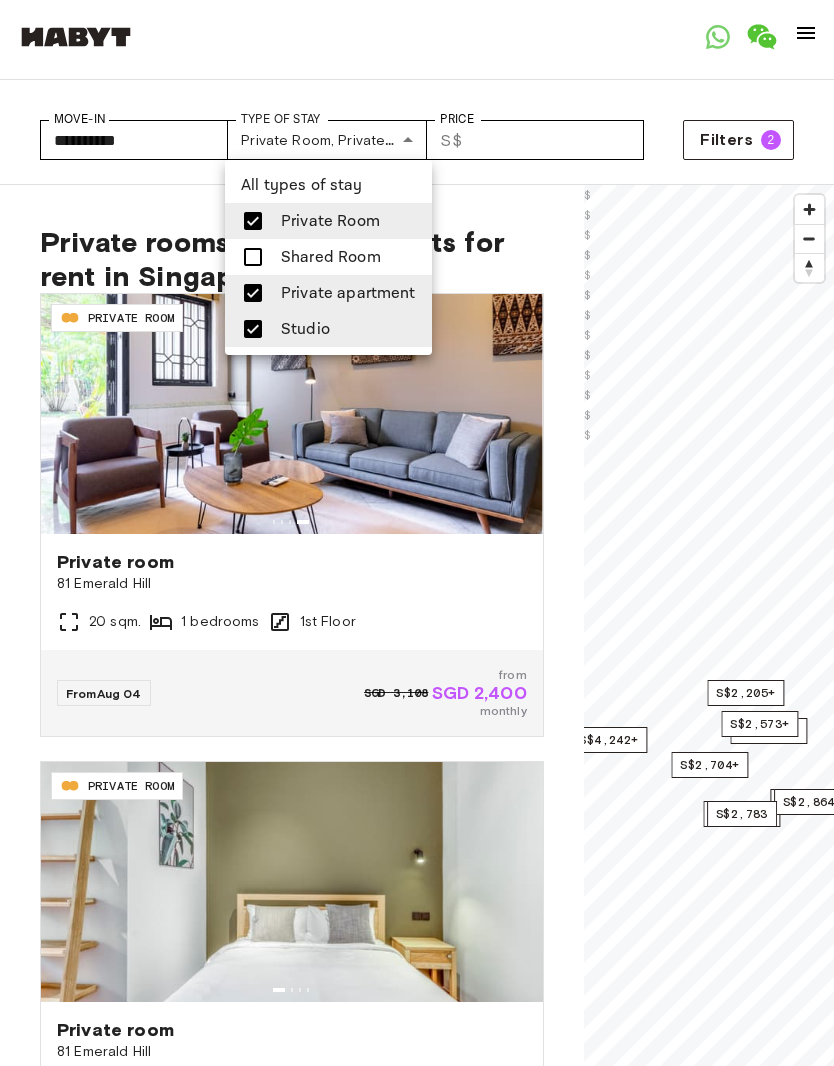 click at bounding box center [253, 257] 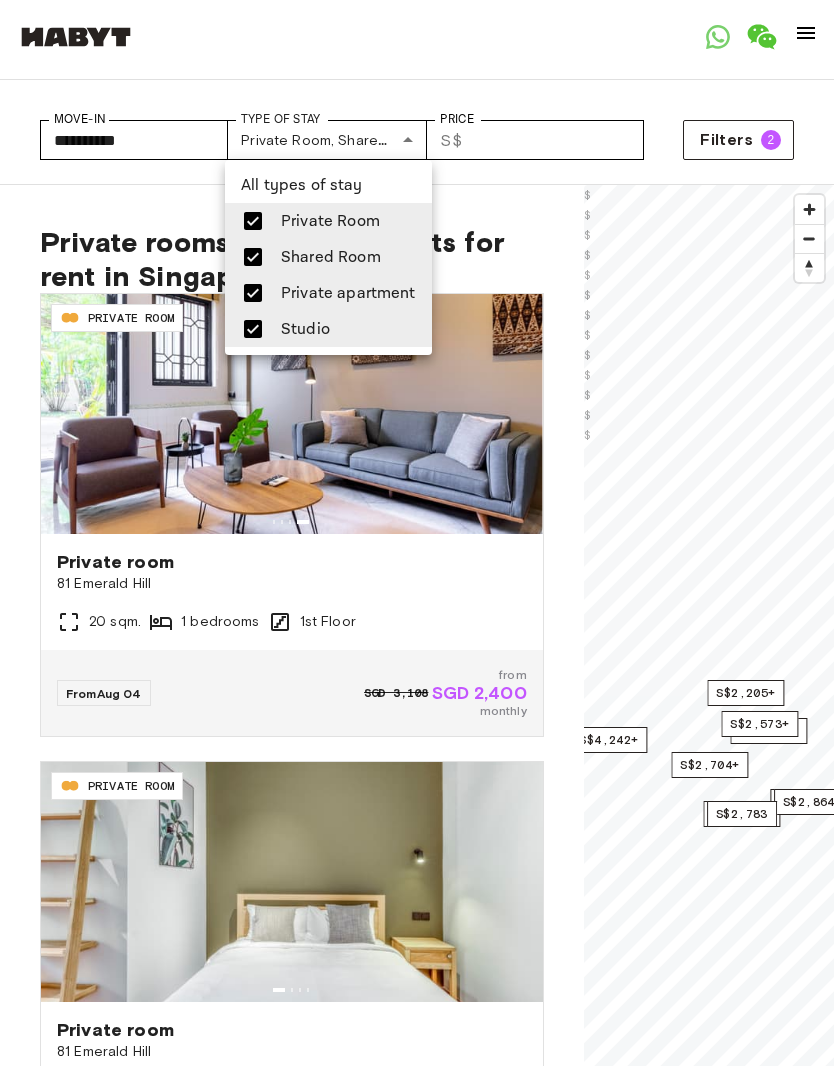 click at bounding box center [417, 533] 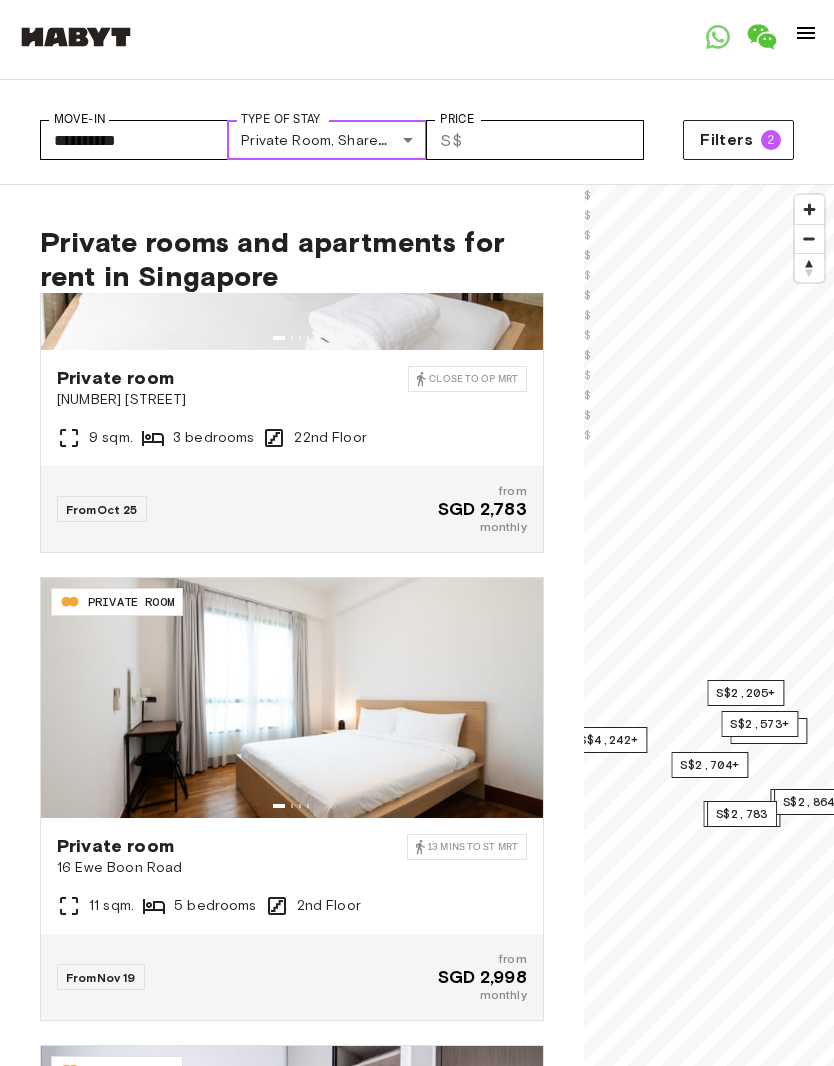 scroll, scrollTop: 4121, scrollLeft: 0, axis: vertical 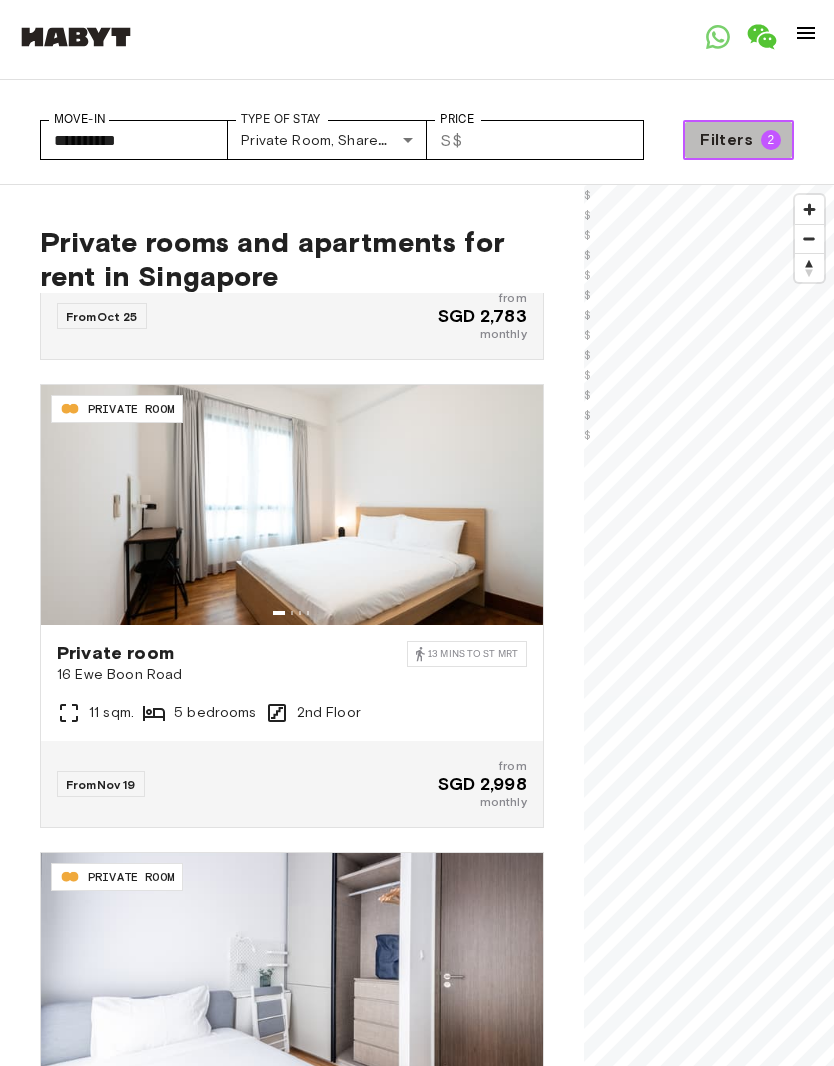 click on "Filters 2" at bounding box center (738, 140) 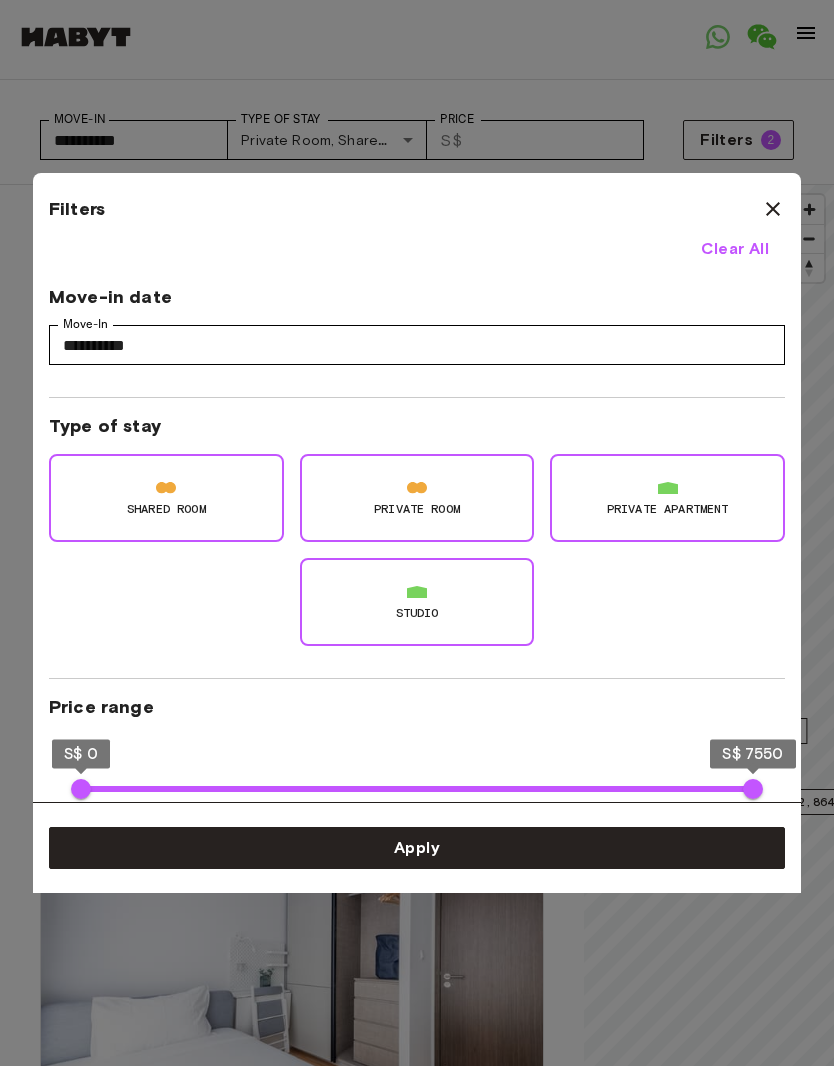 click on "Clear All" at bounding box center (735, 249) 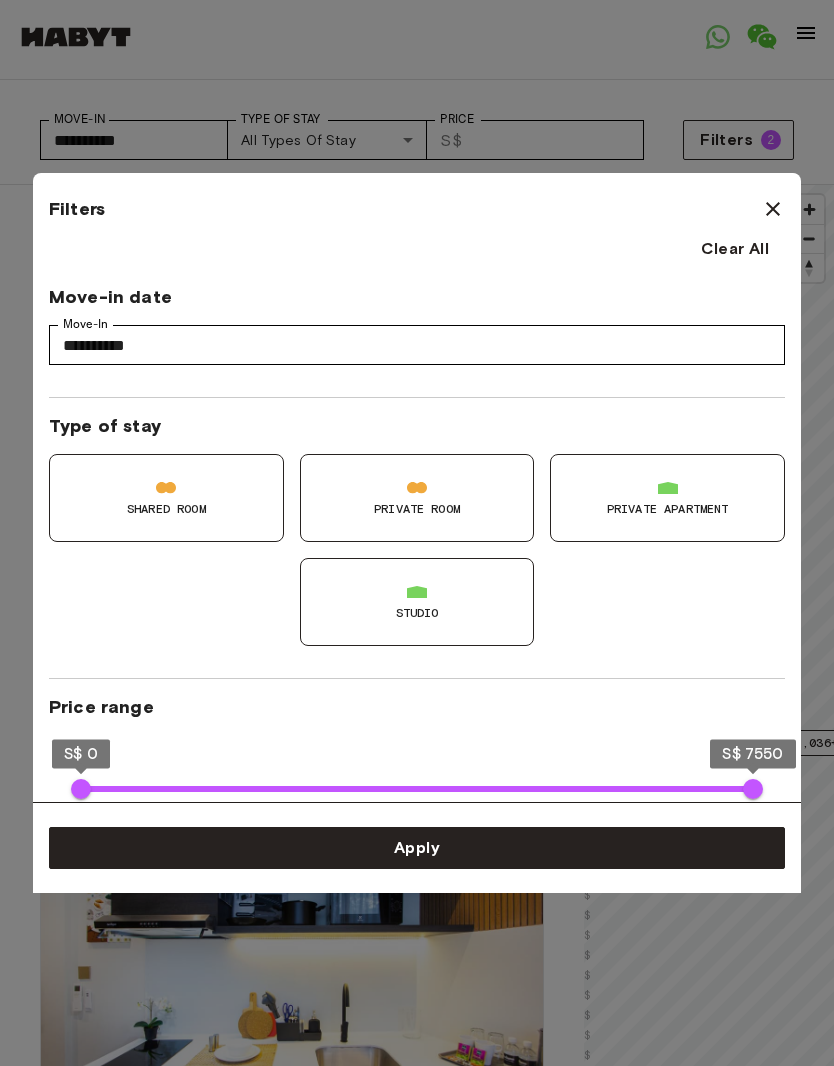 click 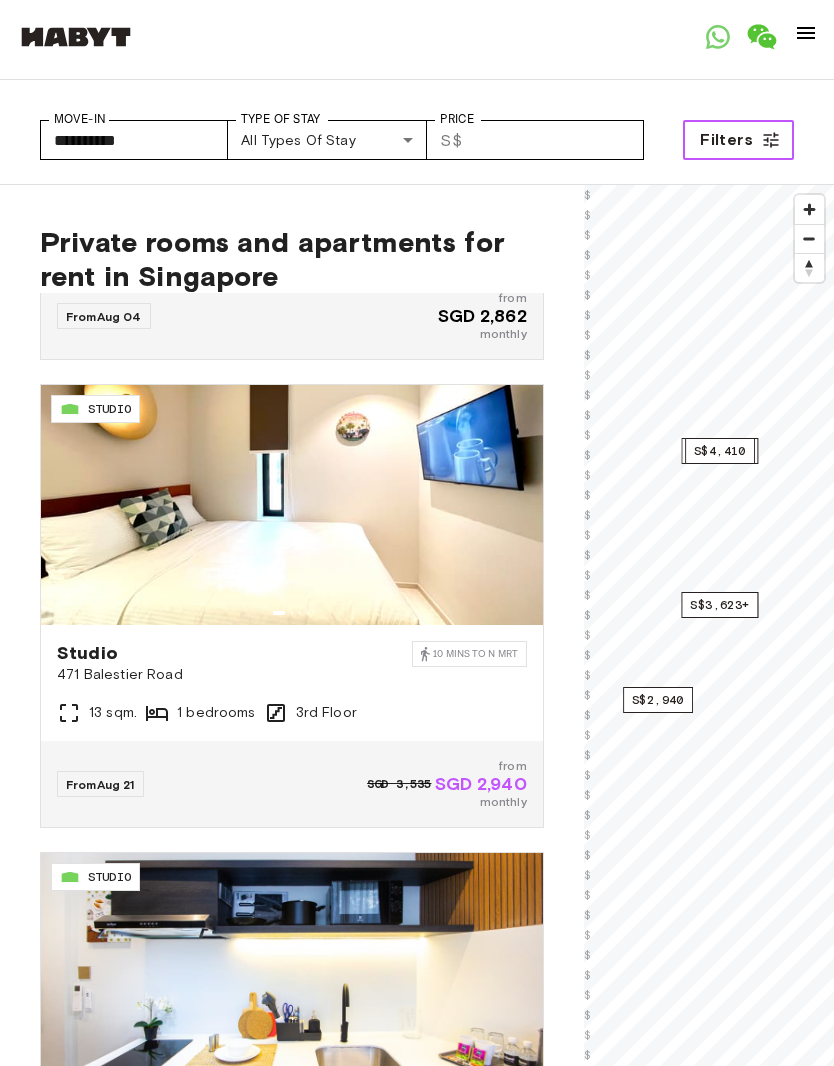 click on "S$4,410" at bounding box center (720, 451) 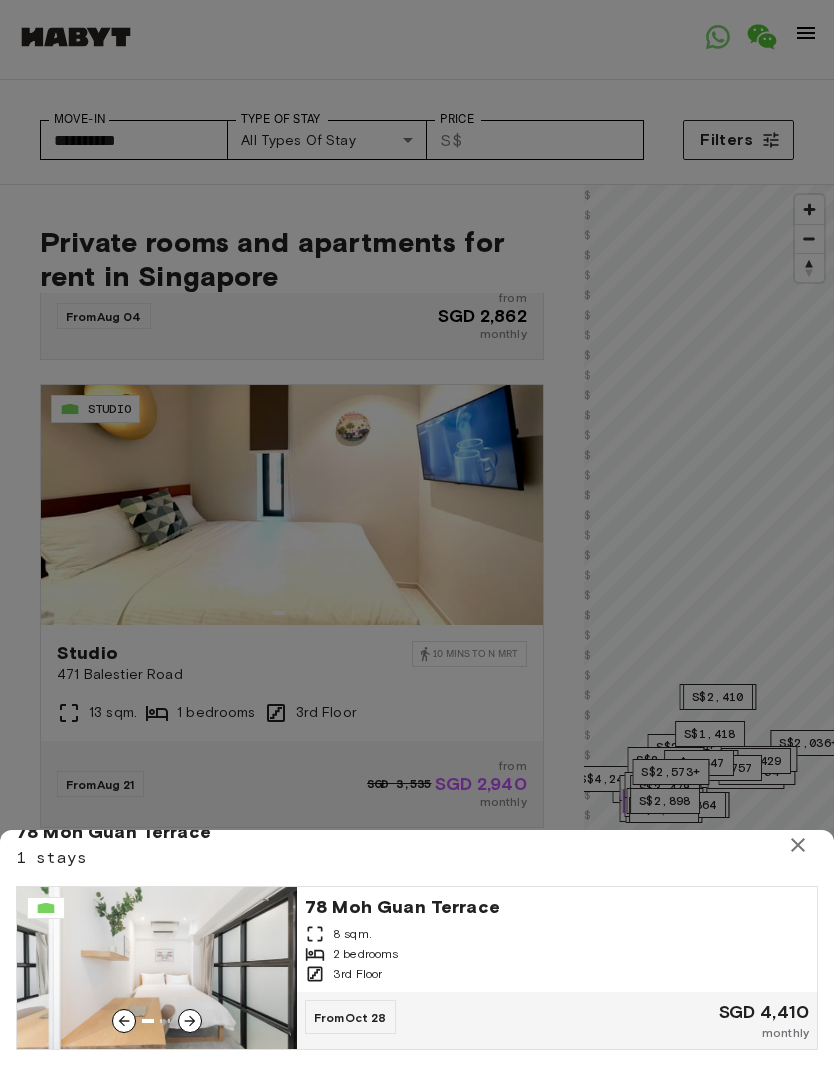 scroll, scrollTop: 26, scrollLeft: 0, axis: vertical 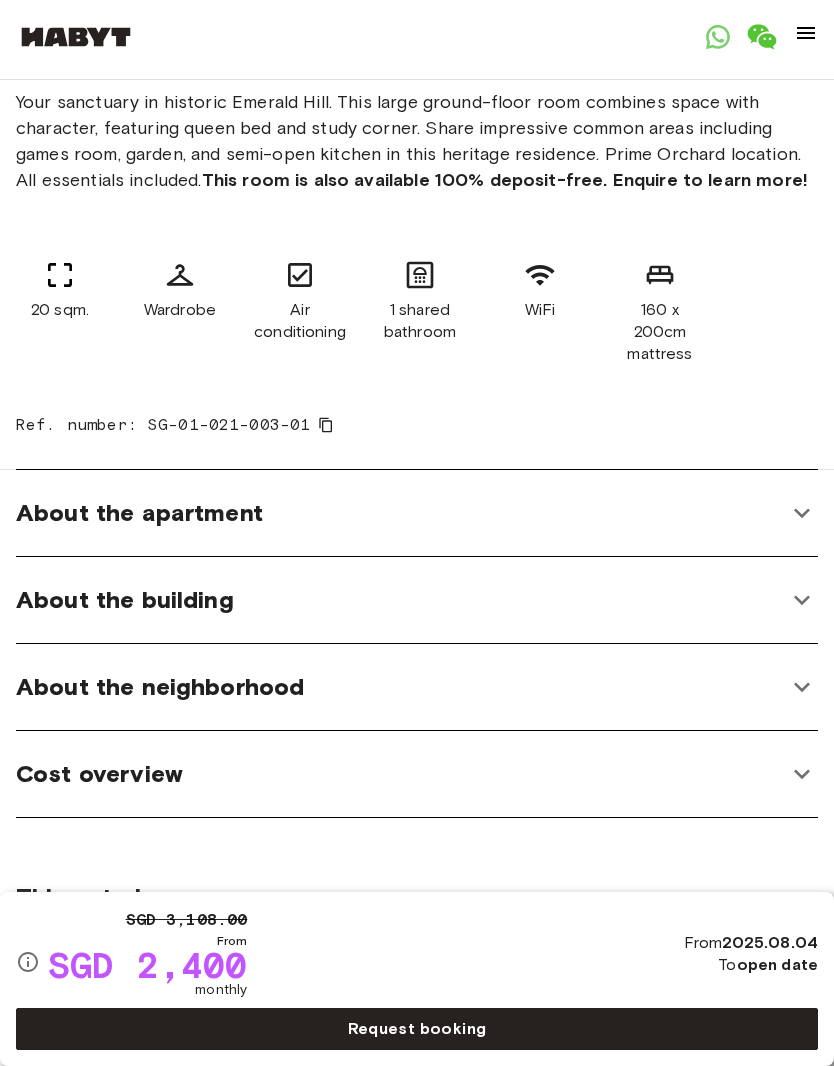 click on "About the apartment" at bounding box center [139, 513] 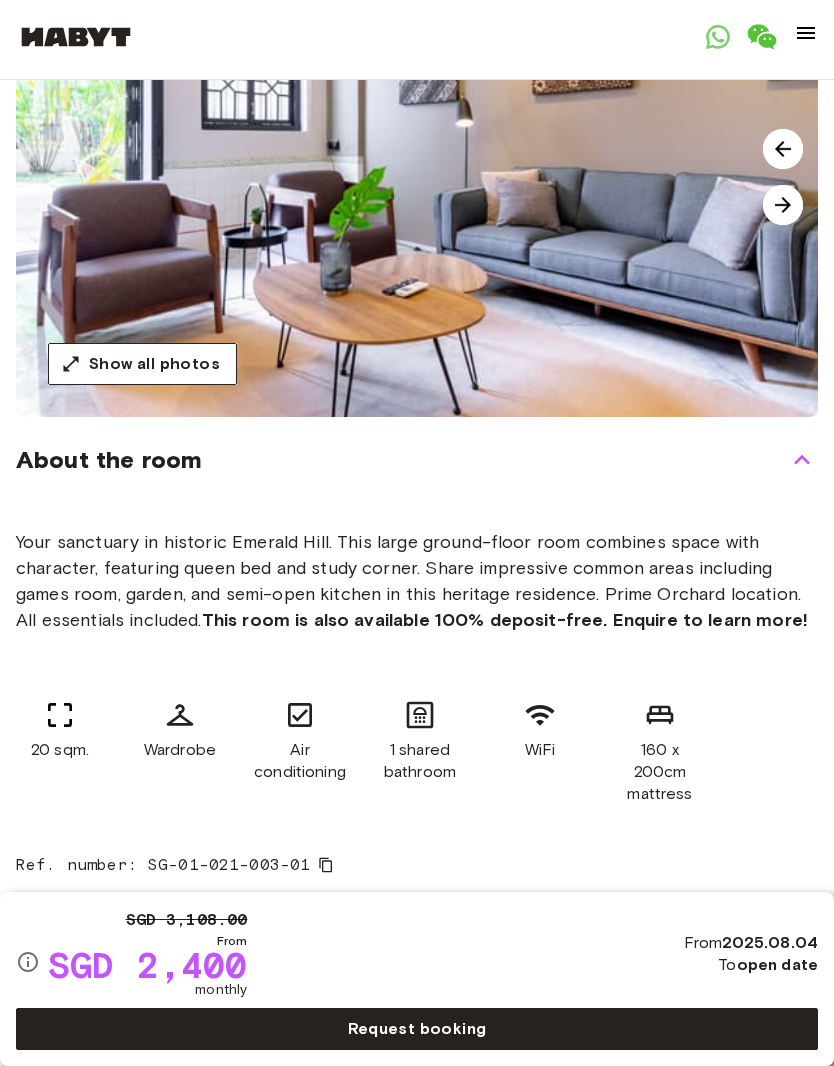 scroll, scrollTop: 299, scrollLeft: 0, axis: vertical 